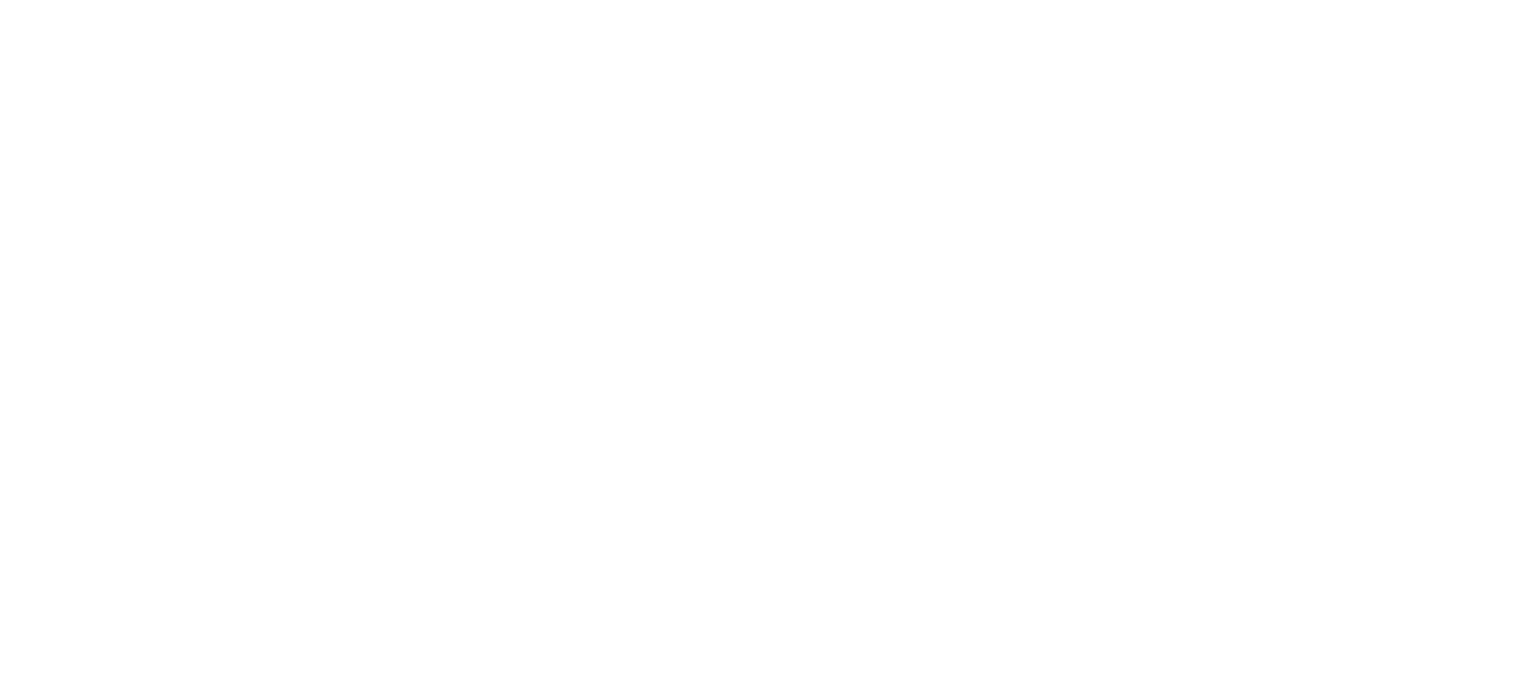scroll, scrollTop: 0, scrollLeft: 0, axis: both 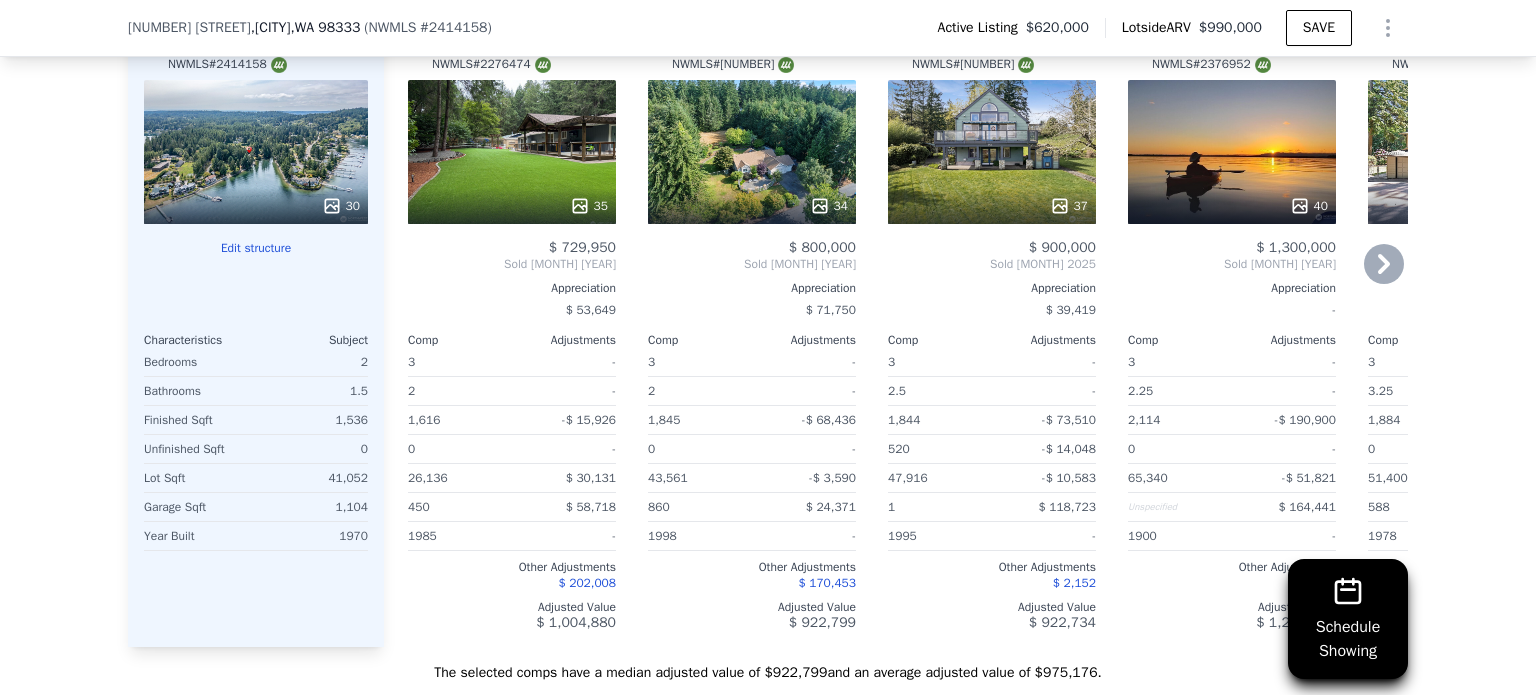 click on "37" at bounding box center [992, 152] 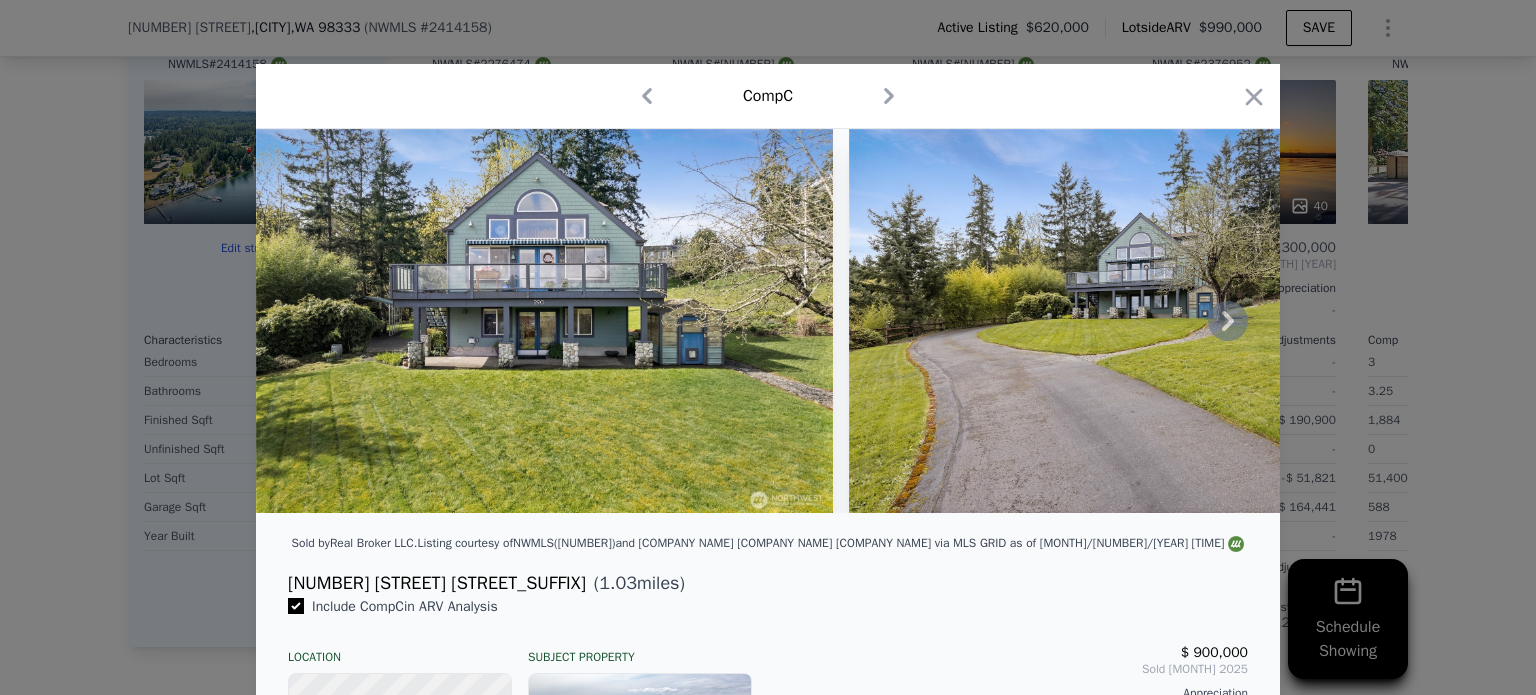 click 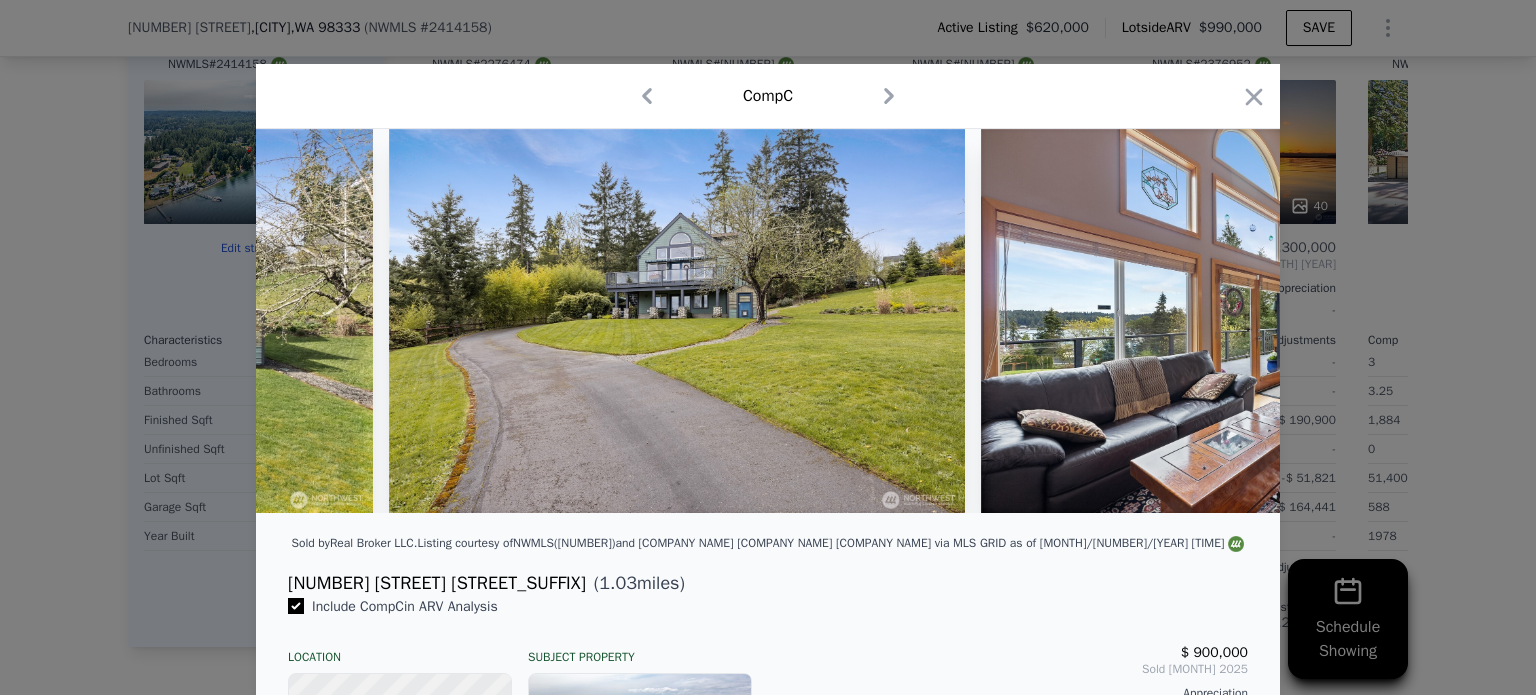 scroll, scrollTop: 0, scrollLeft: 480, axis: horizontal 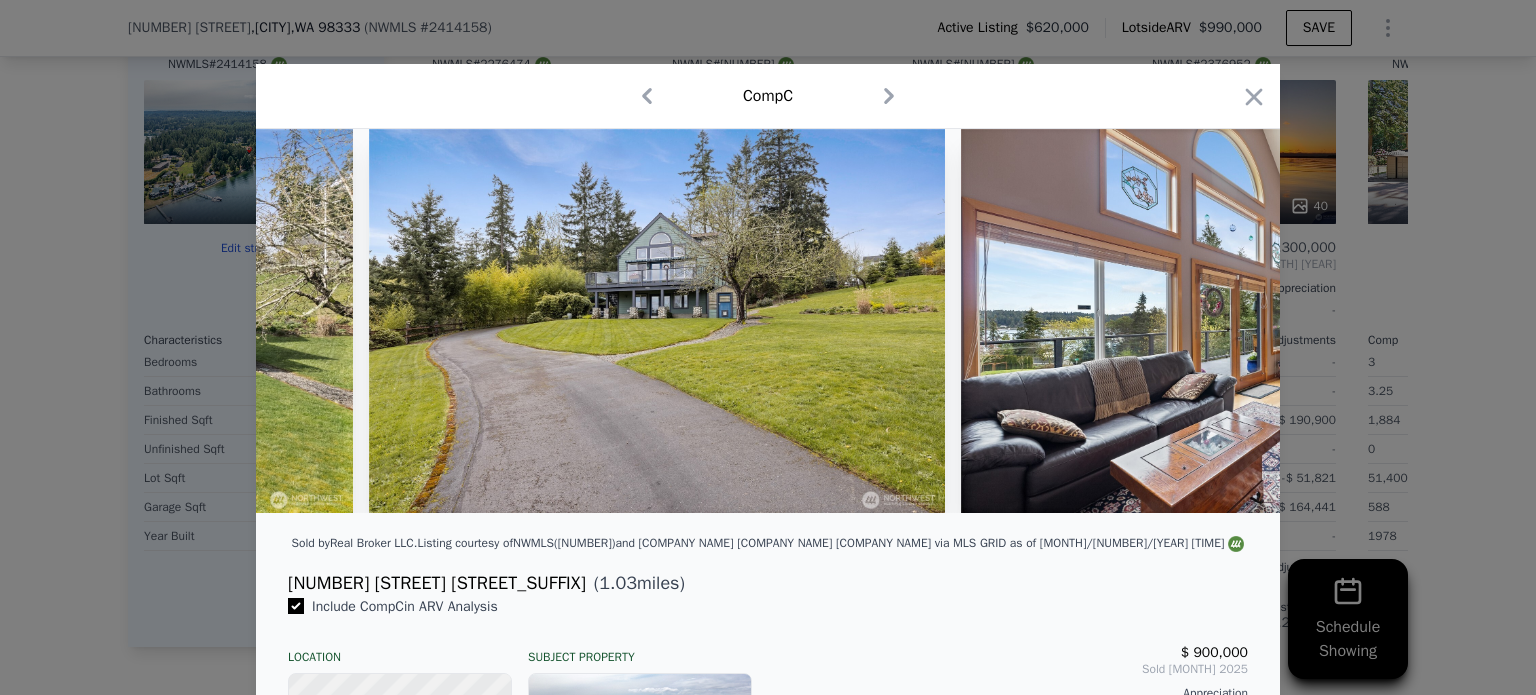 click at bounding box center (768, 321) 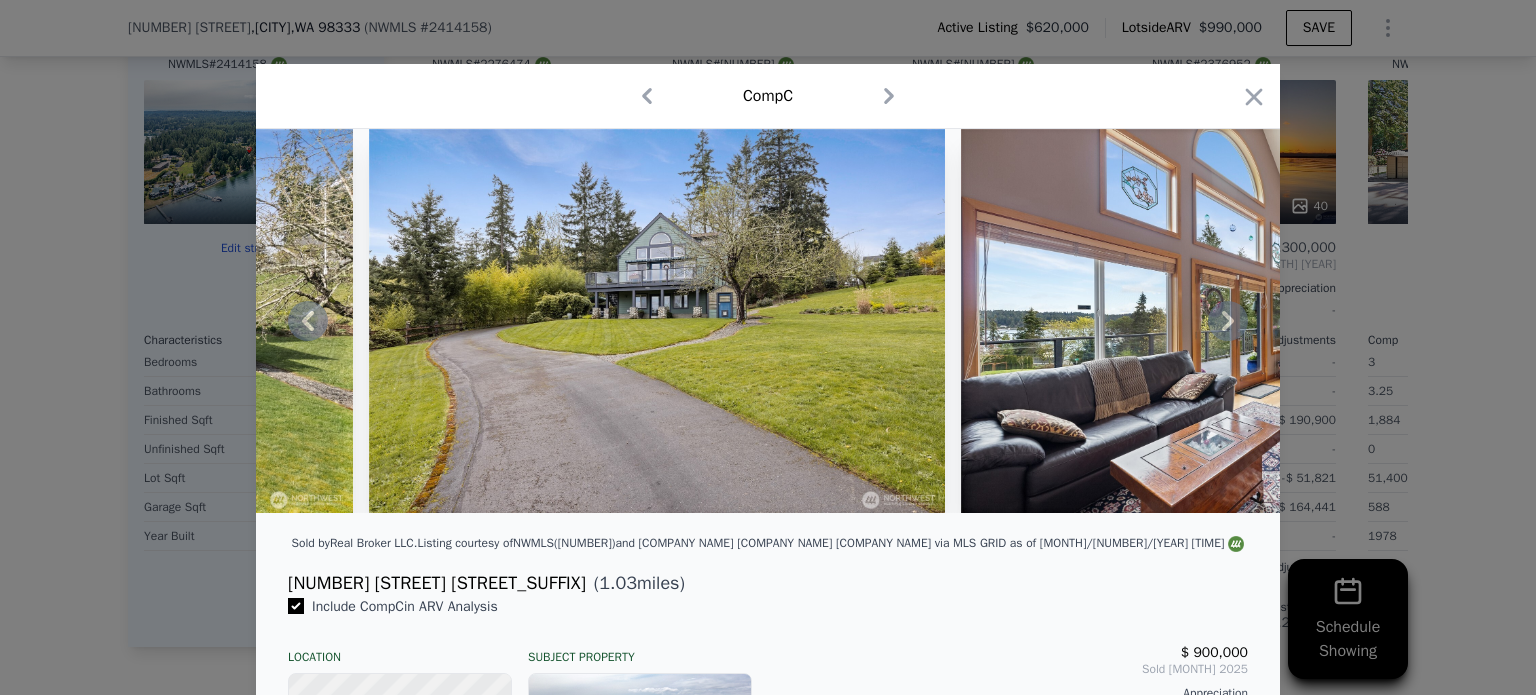click 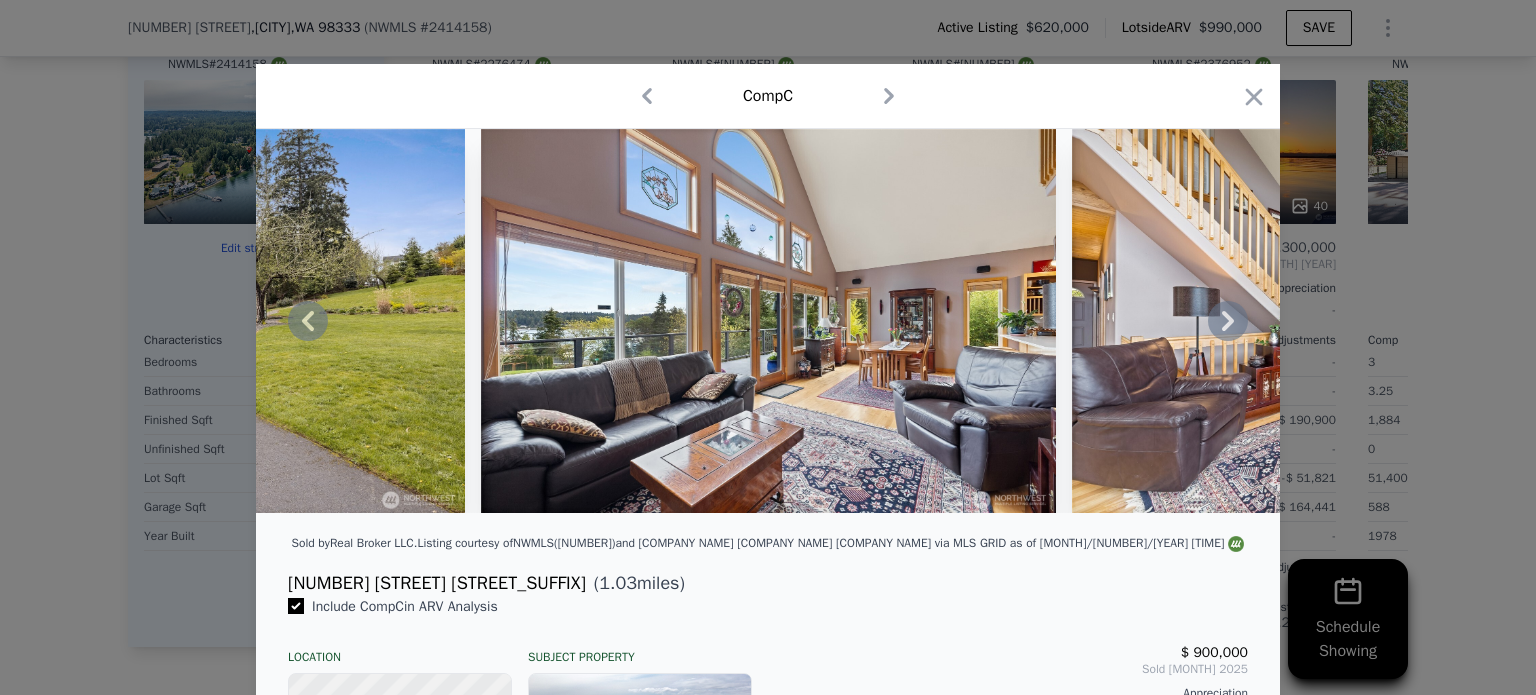 click 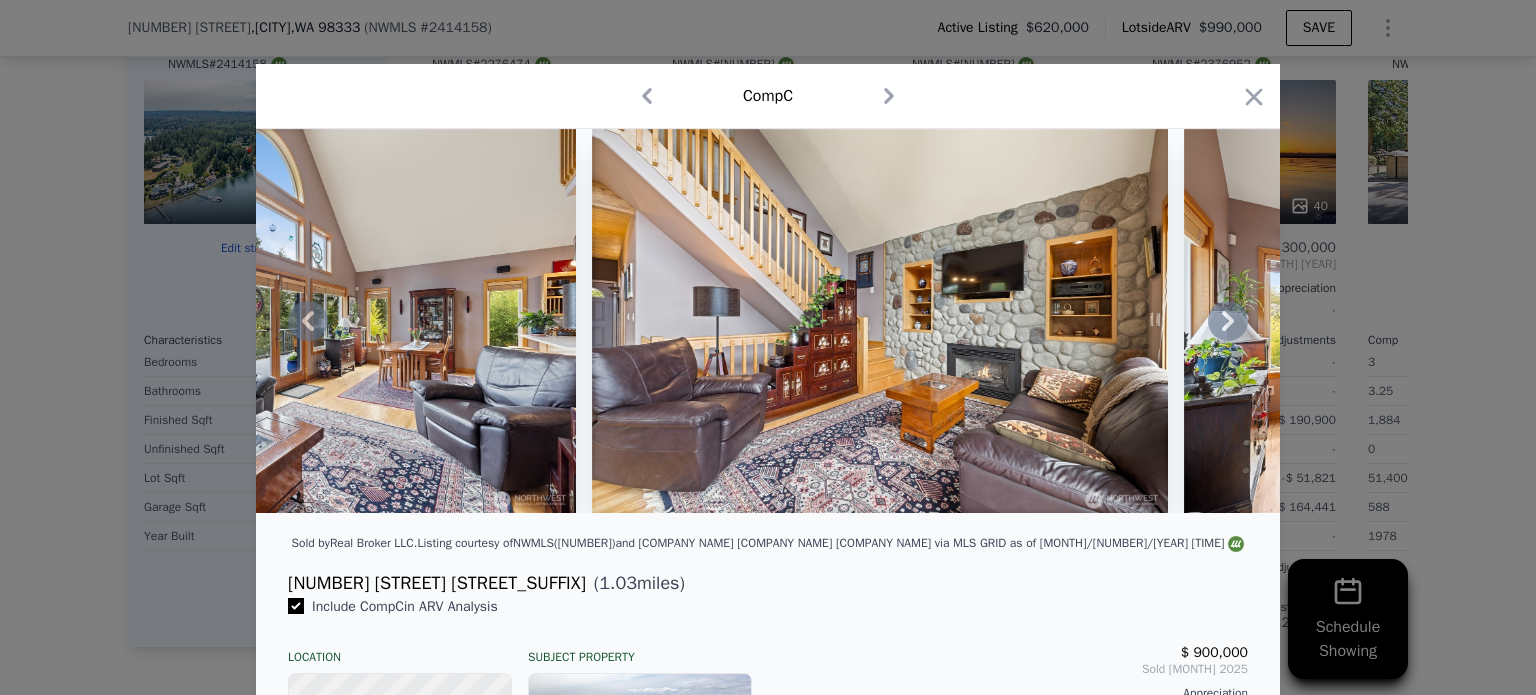 click 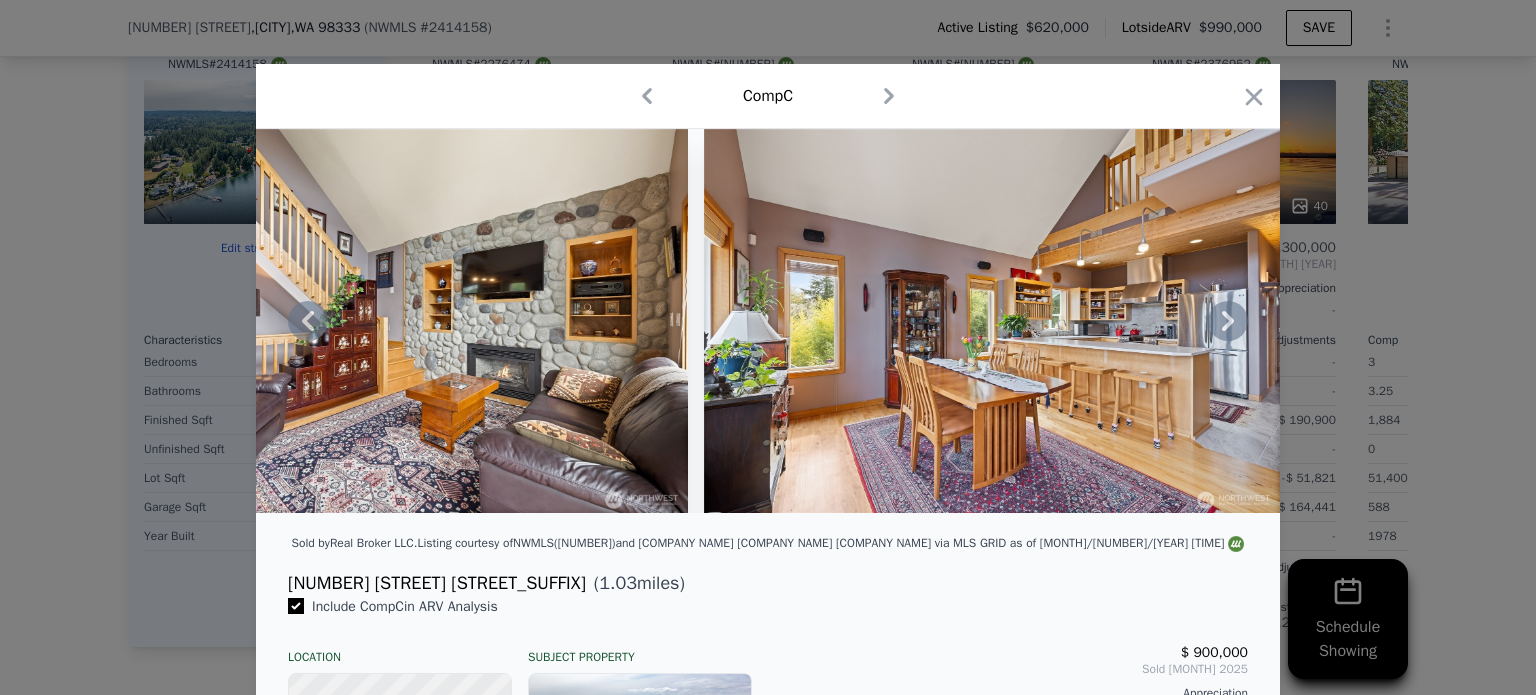 click 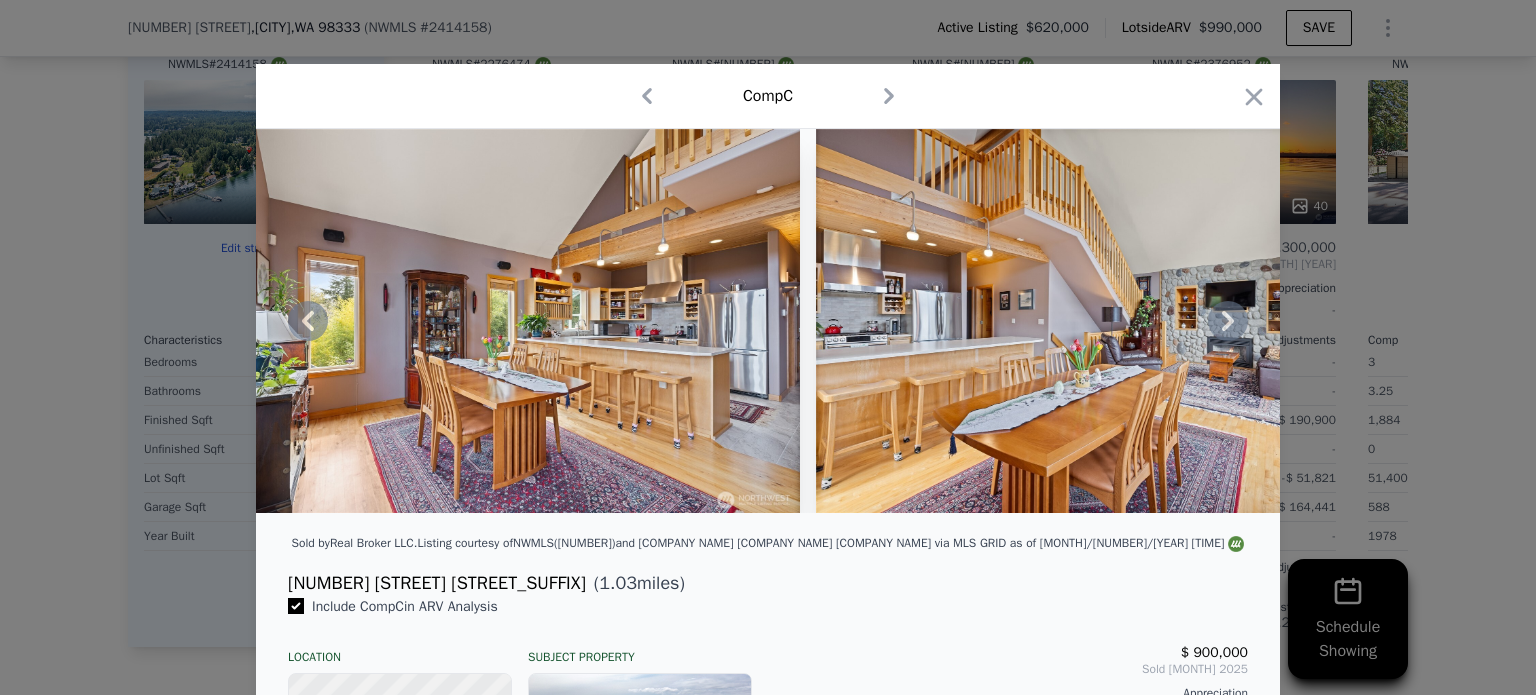 click 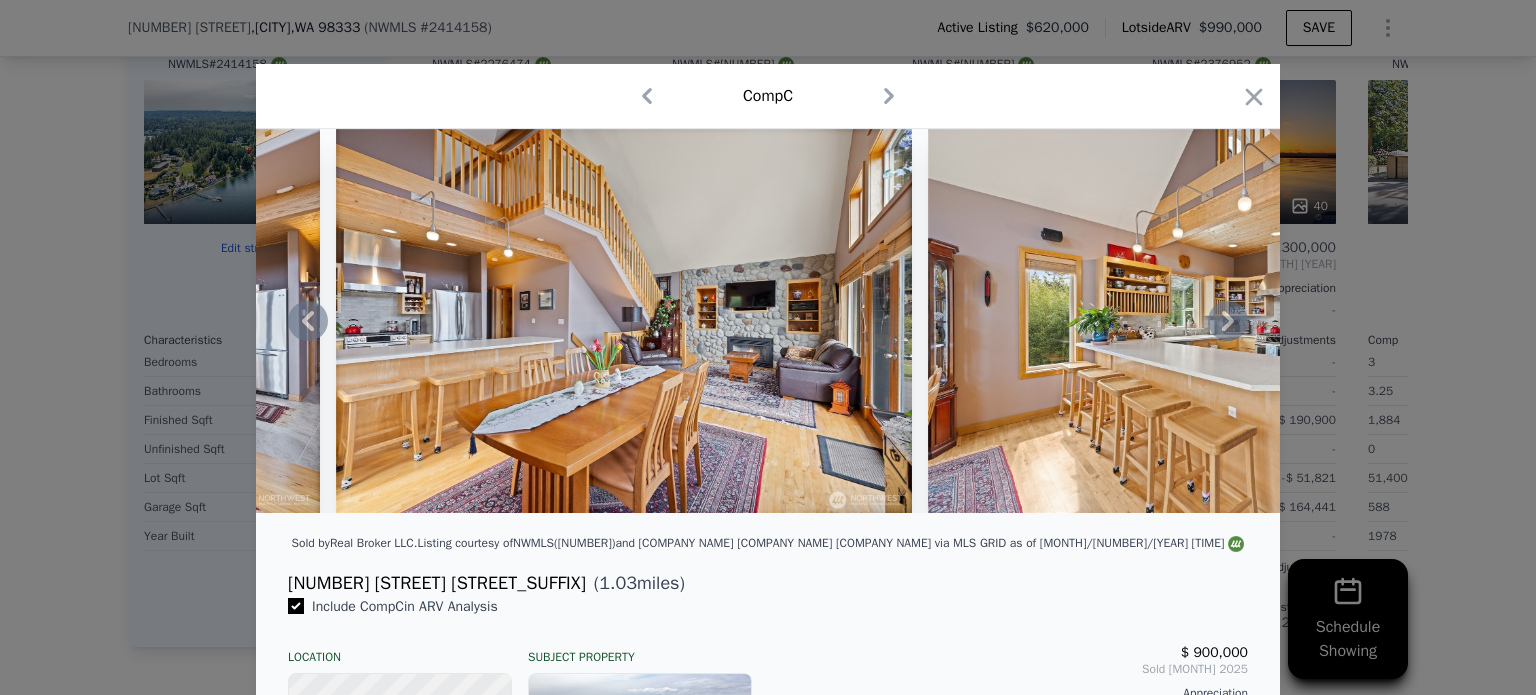click 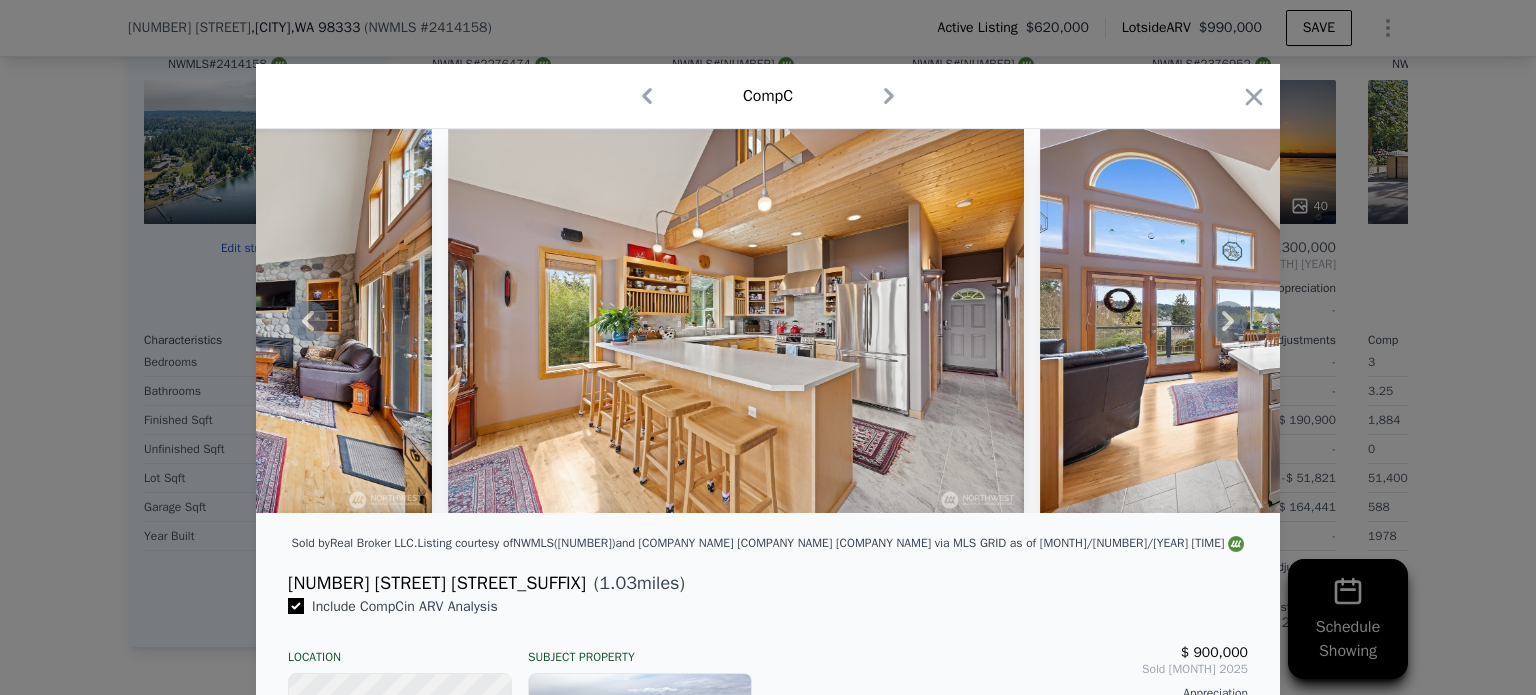 click 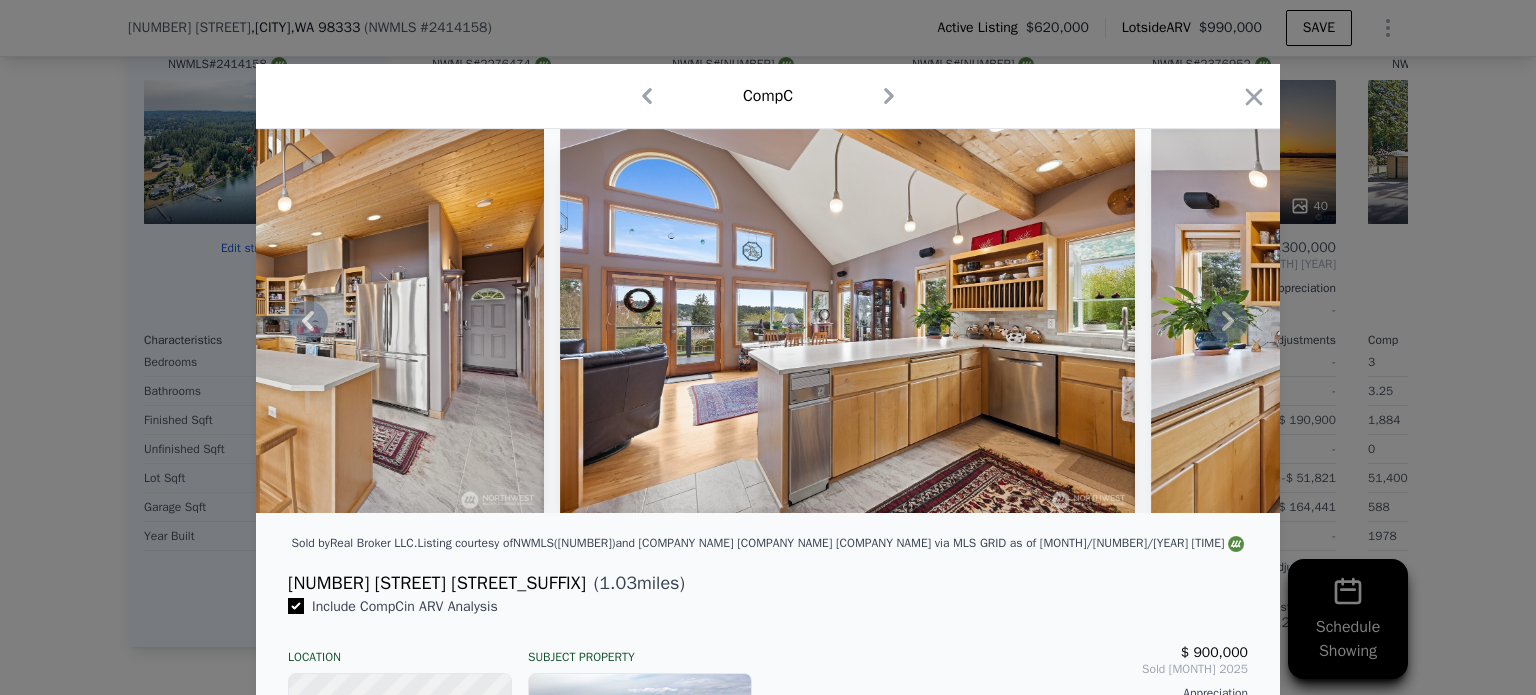 click 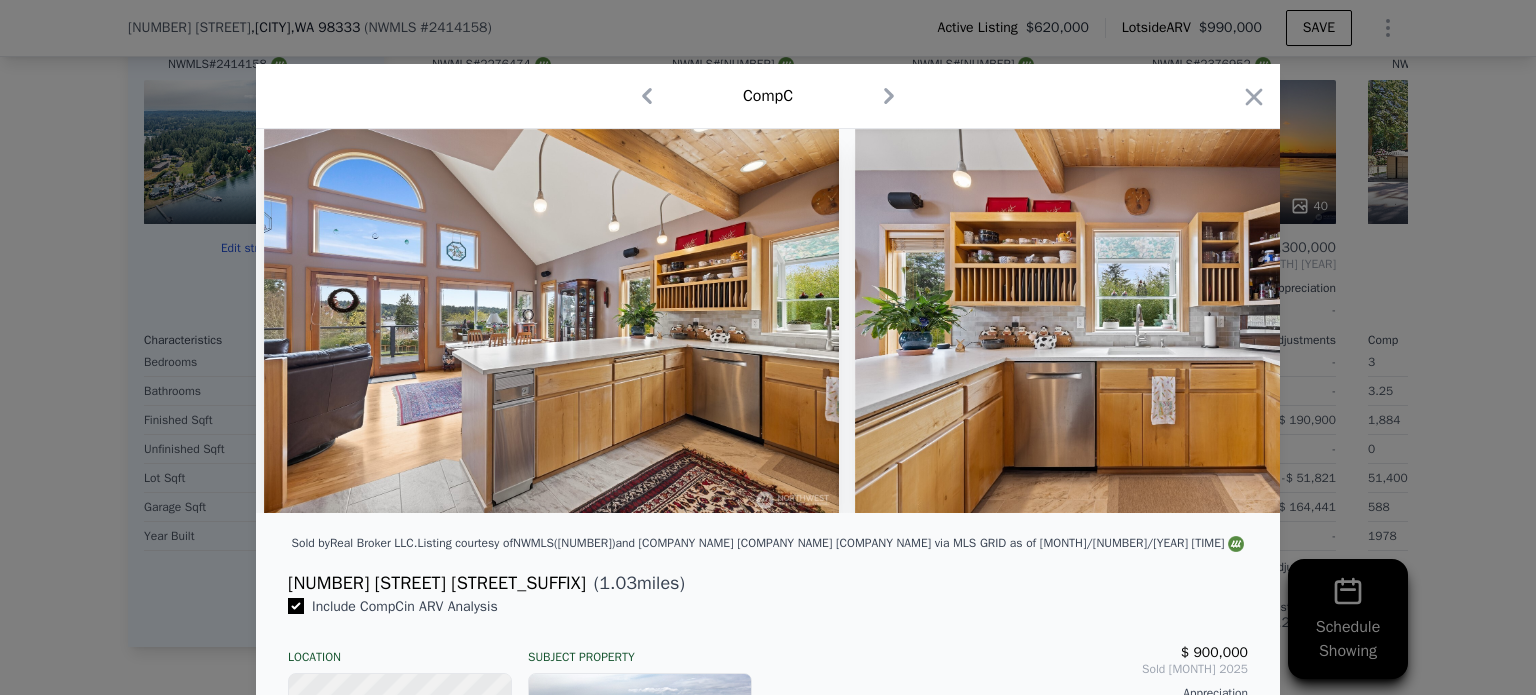 scroll, scrollTop: 0, scrollLeft: 4320, axis: horizontal 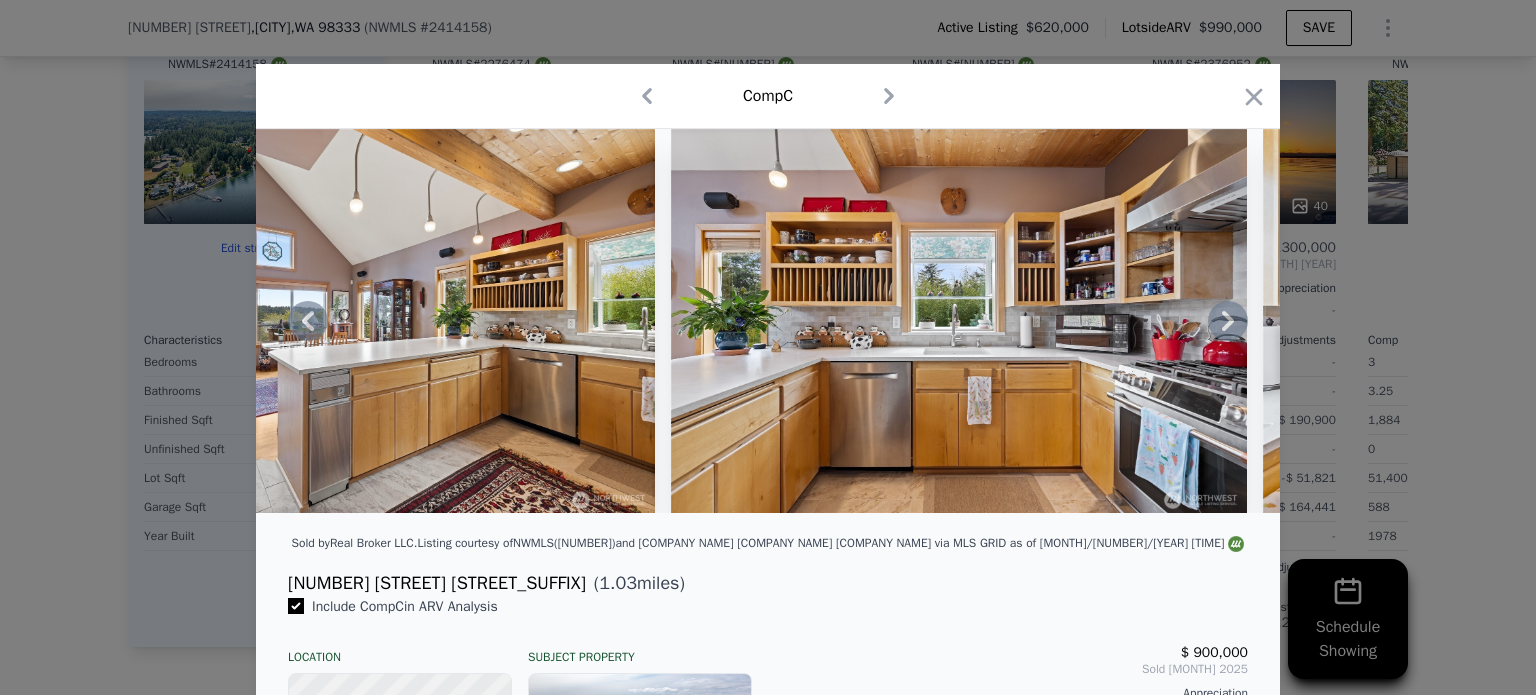 click at bounding box center [768, 321] 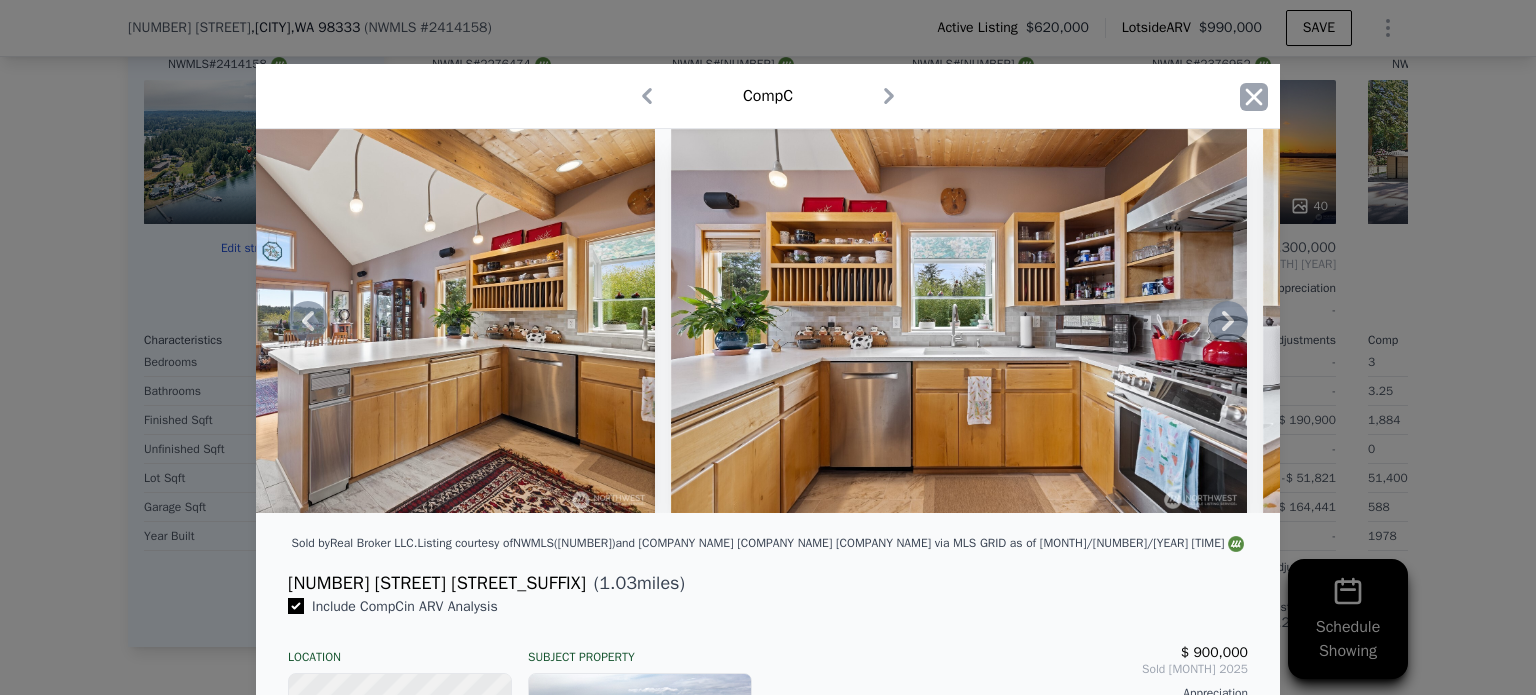 click 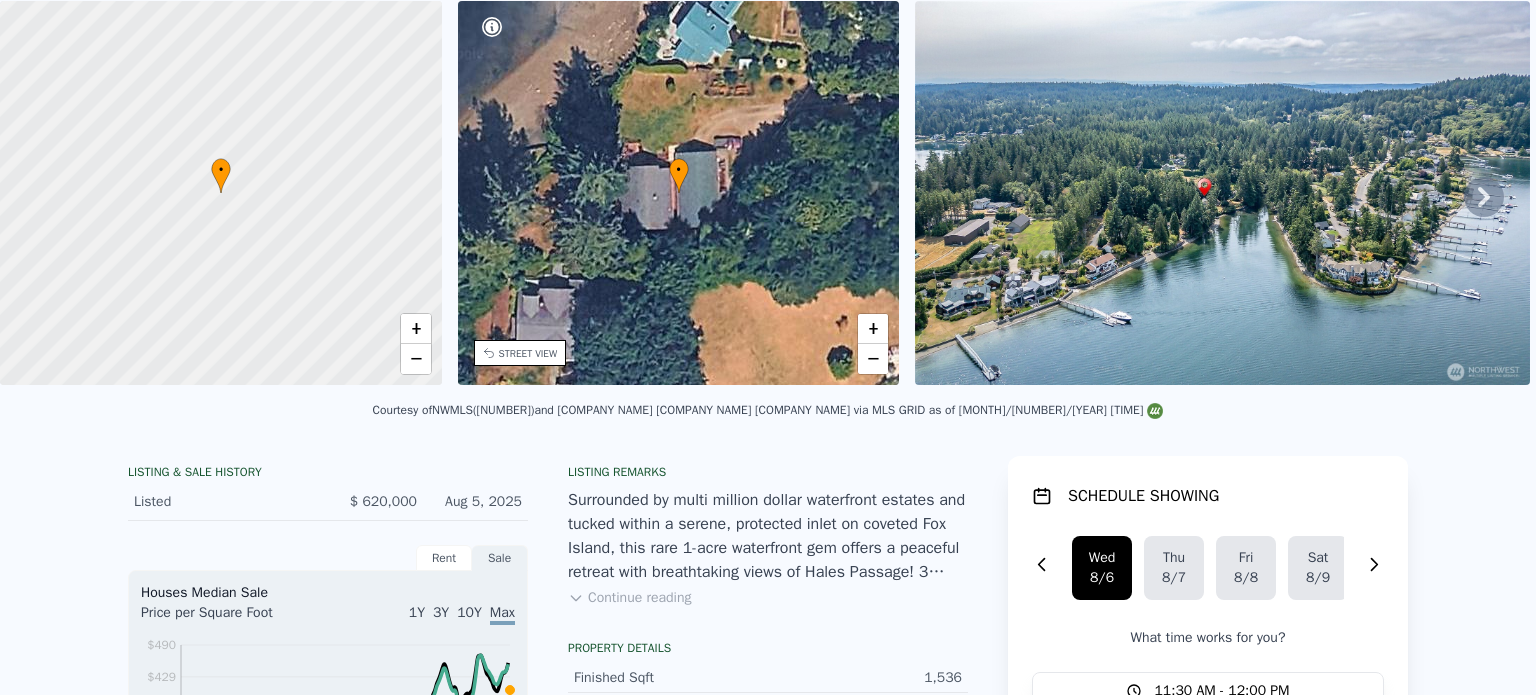 scroll, scrollTop: 7, scrollLeft: 0, axis: vertical 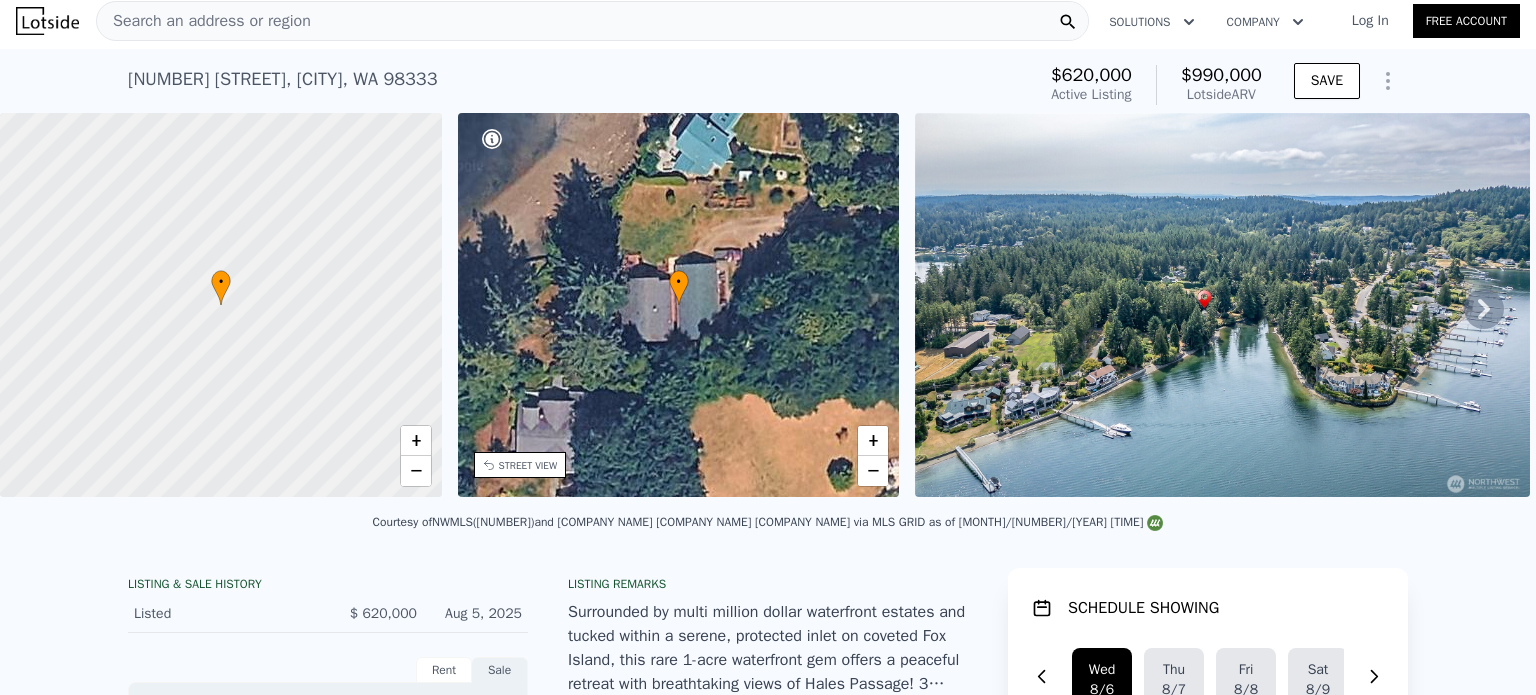 click on "Search an address or region" at bounding box center (592, 21) 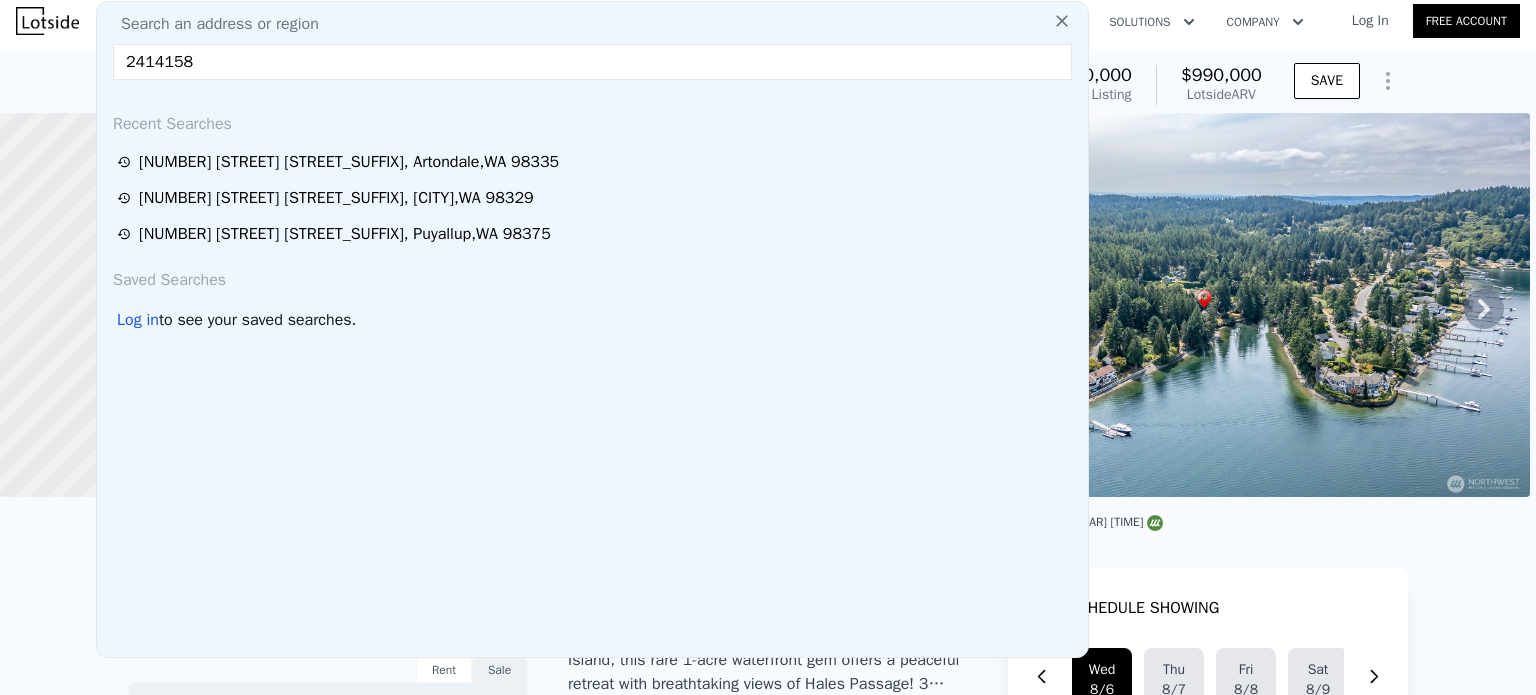 type on "2414158" 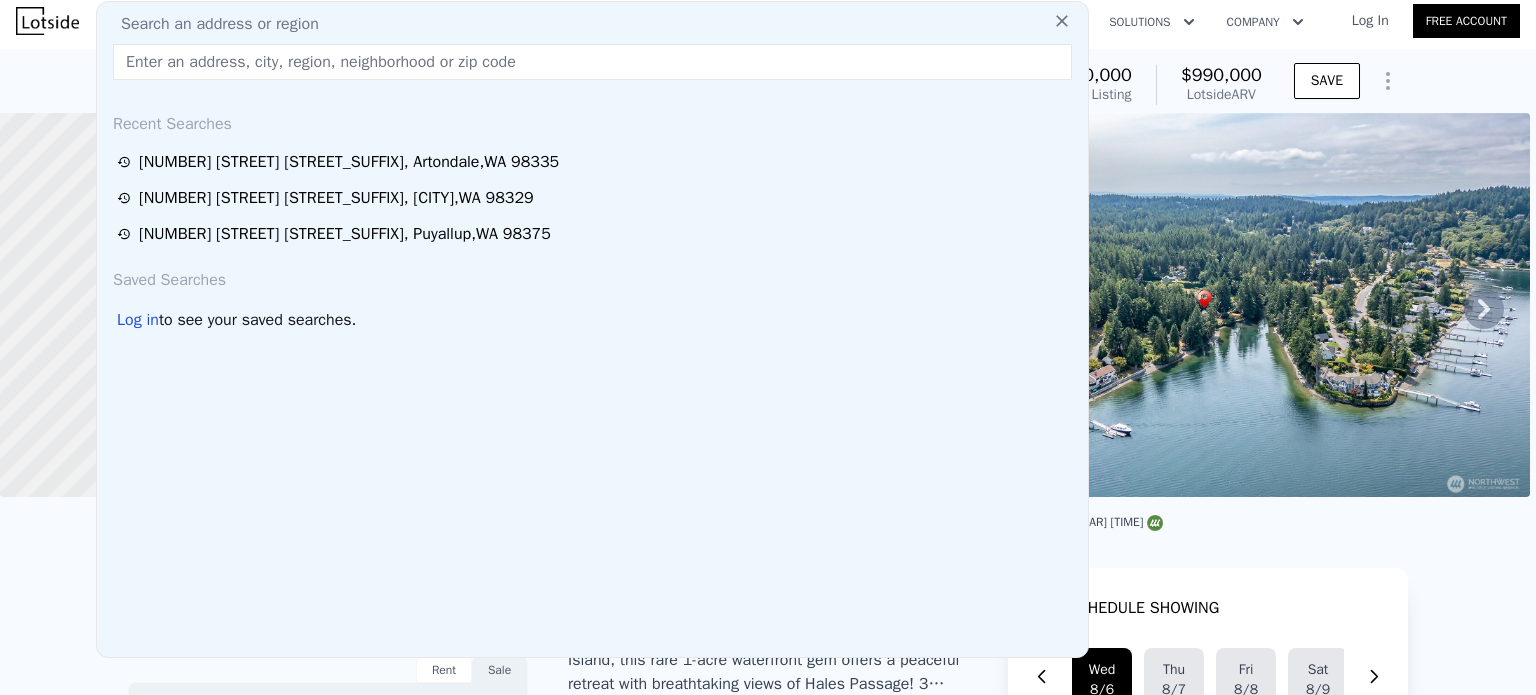 paste on "[NUMBER] [STREET] [STREET_SUFFIX], [CITY], [STATE] [POSTAL_CODE]" 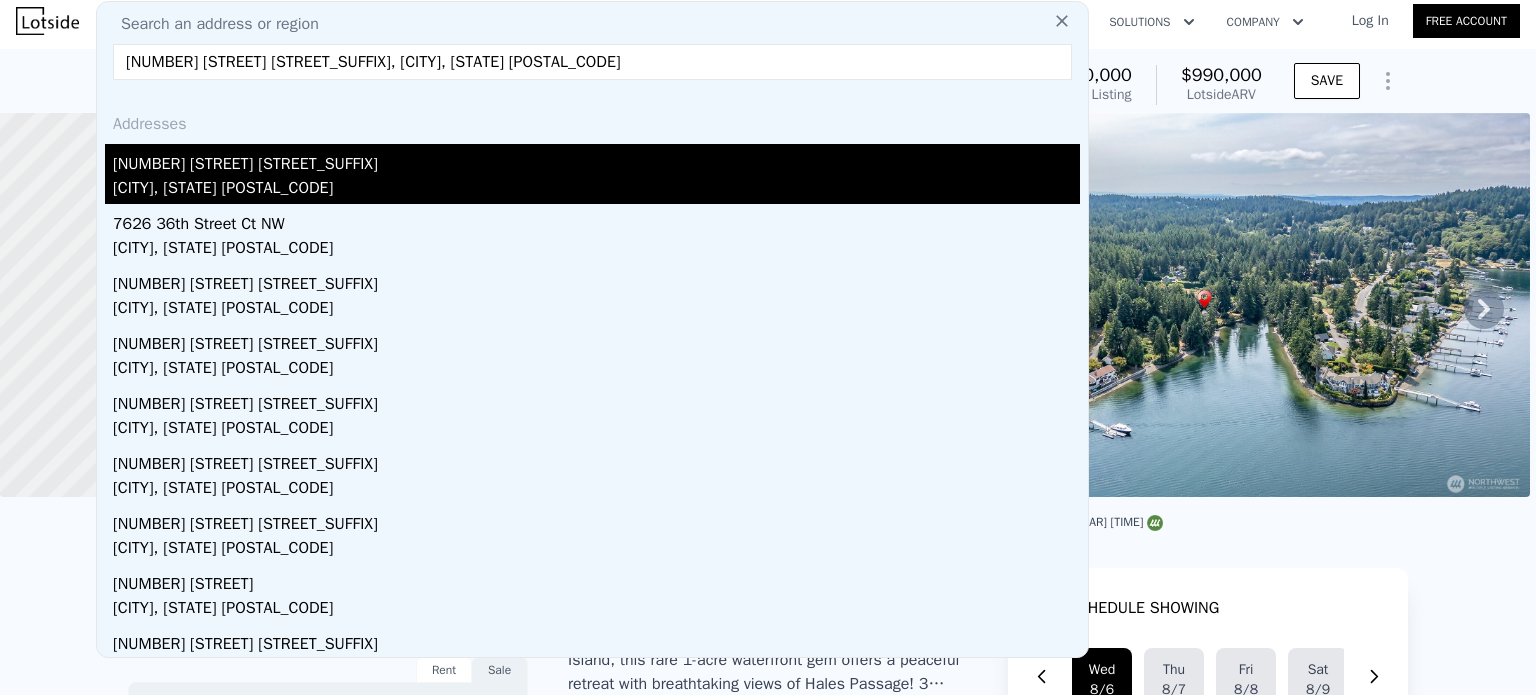 type on "[NUMBER] [STREET] [STREET_SUFFIX], [CITY], [STATE] [POSTAL_CODE]" 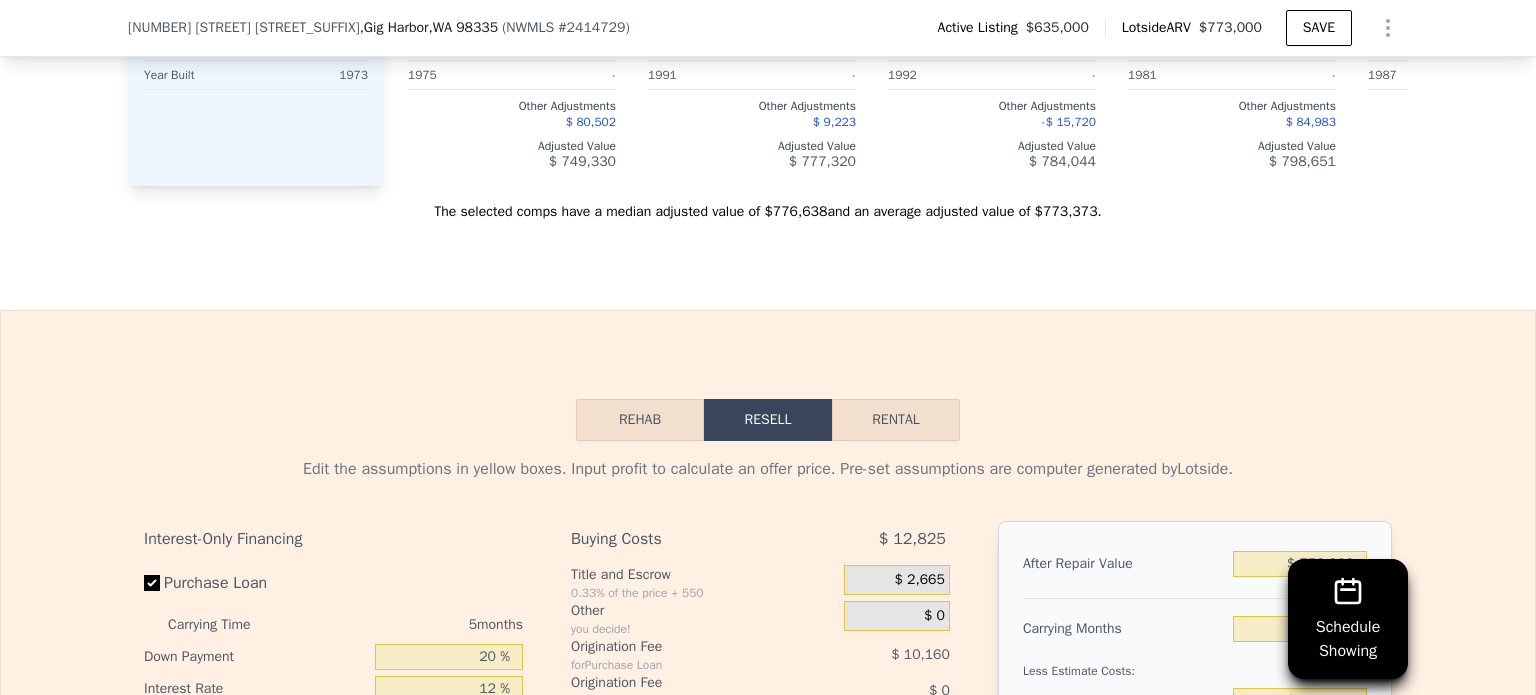 scroll, scrollTop: 2248, scrollLeft: 0, axis: vertical 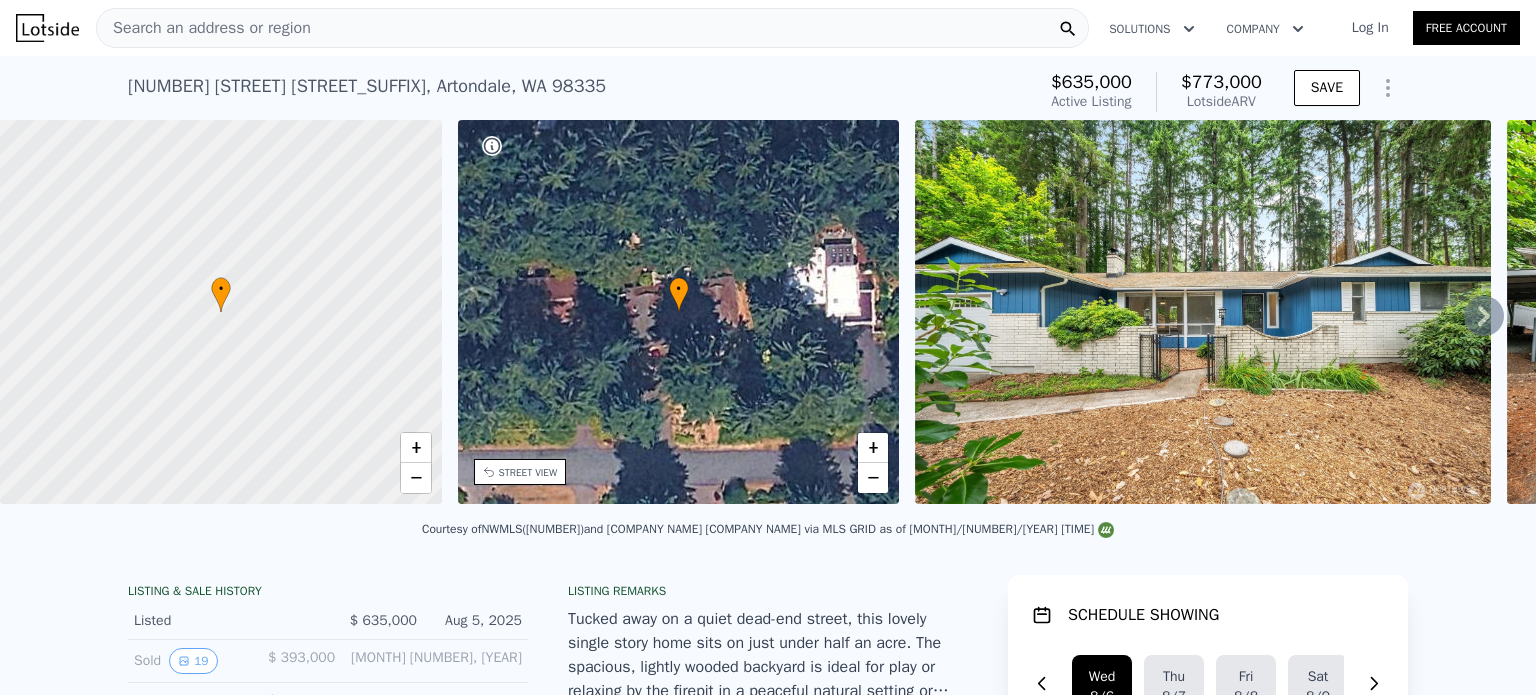click on "Search an address or region" at bounding box center (592, 28) 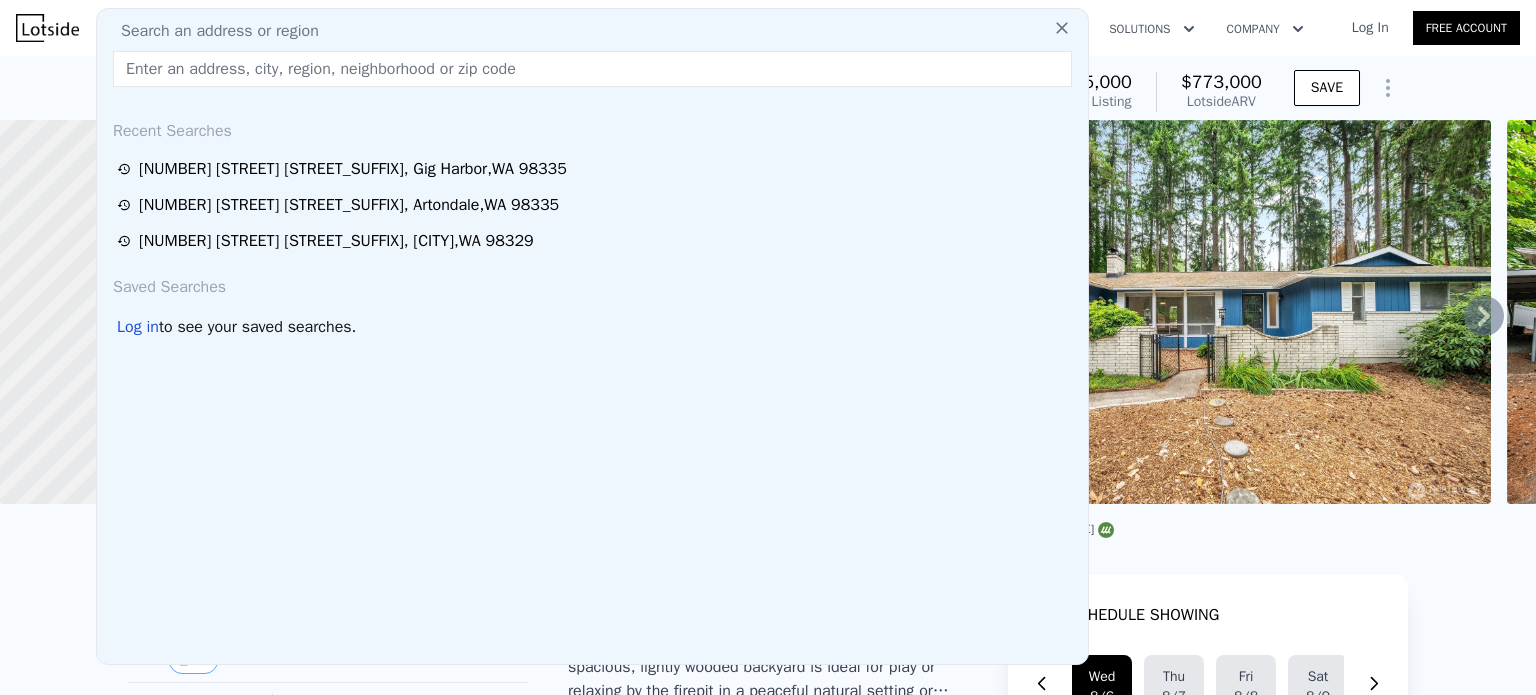 drag, startPoint x: 320, startPoint y: 26, endPoint x: 159, endPoint y: 71, distance: 167.17058 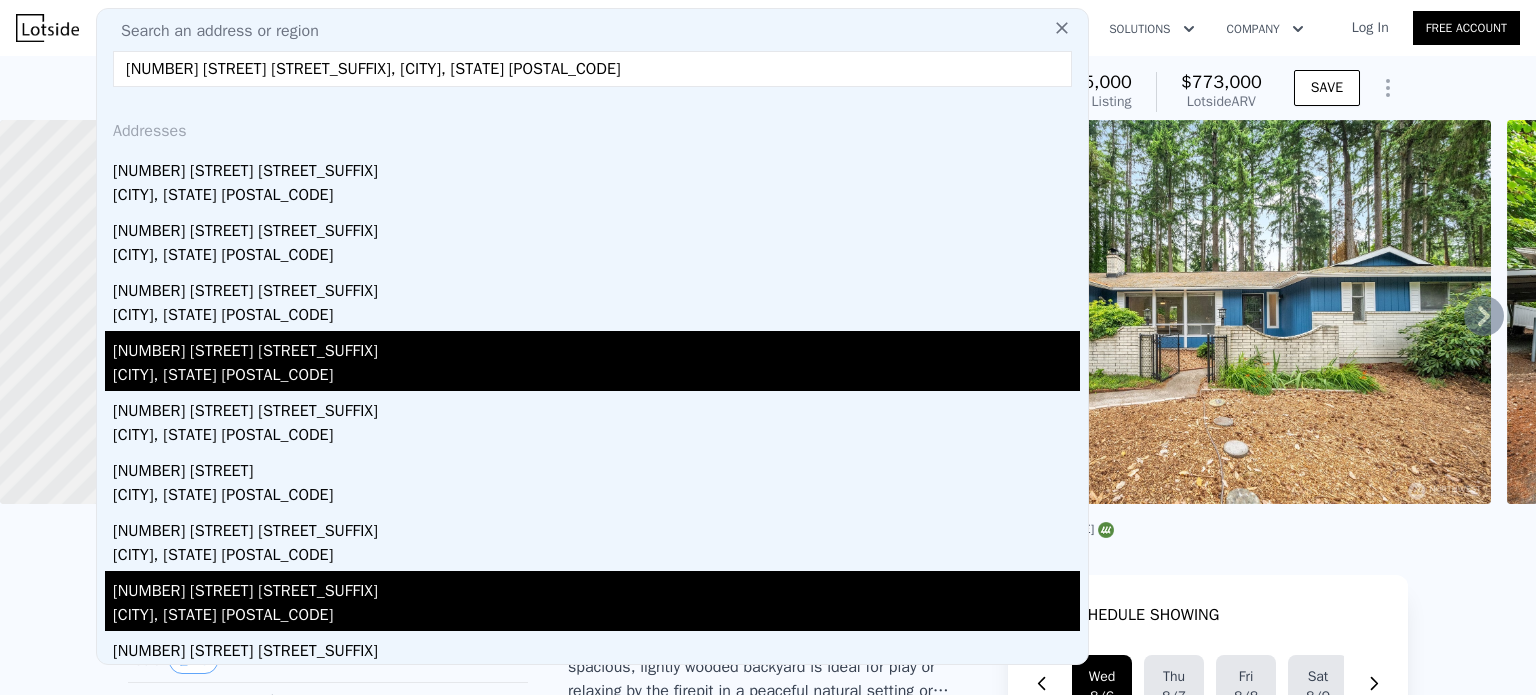 scroll, scrollTop: 13, scrollLeft: 0, axis: vertical 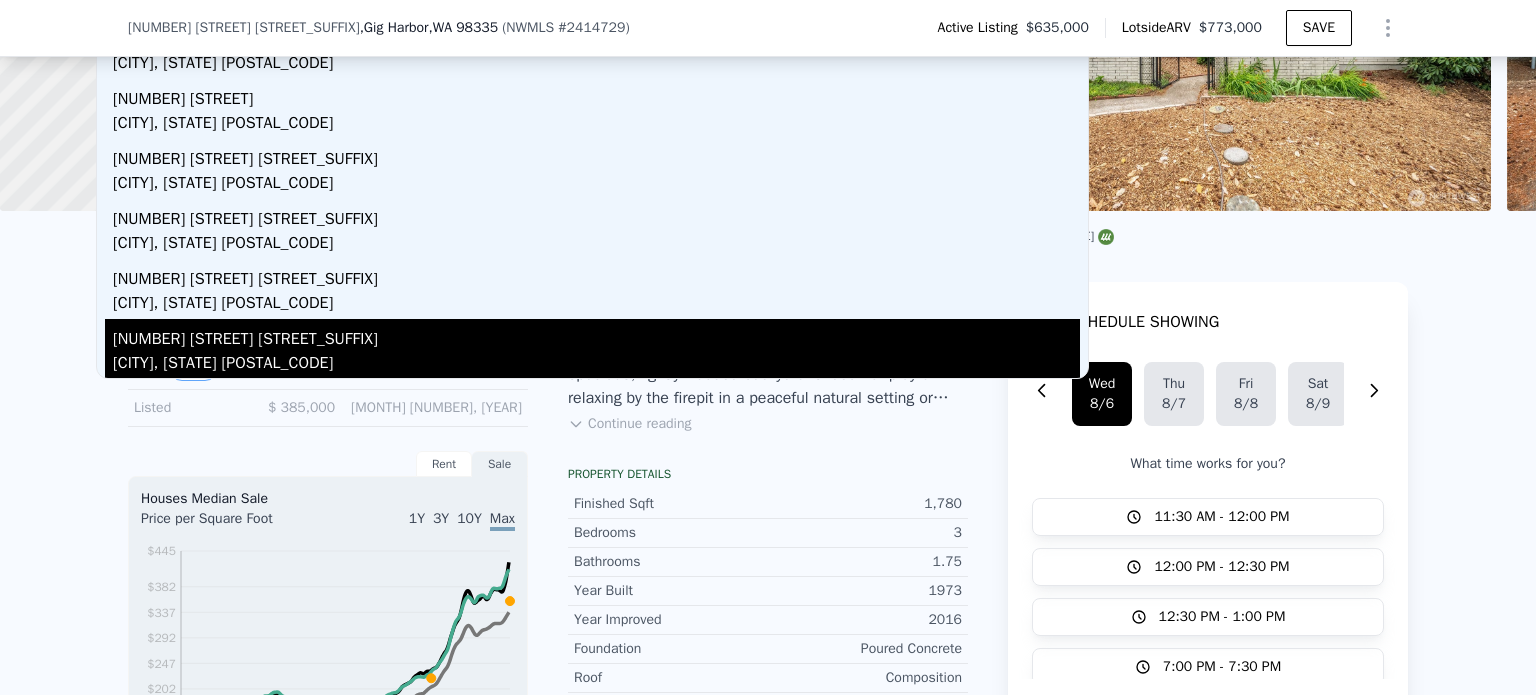 type on "[NUMBER] [STREET] [STREET_SUFFIX], [CITY], [STATE] [POSTAL_CODE]" 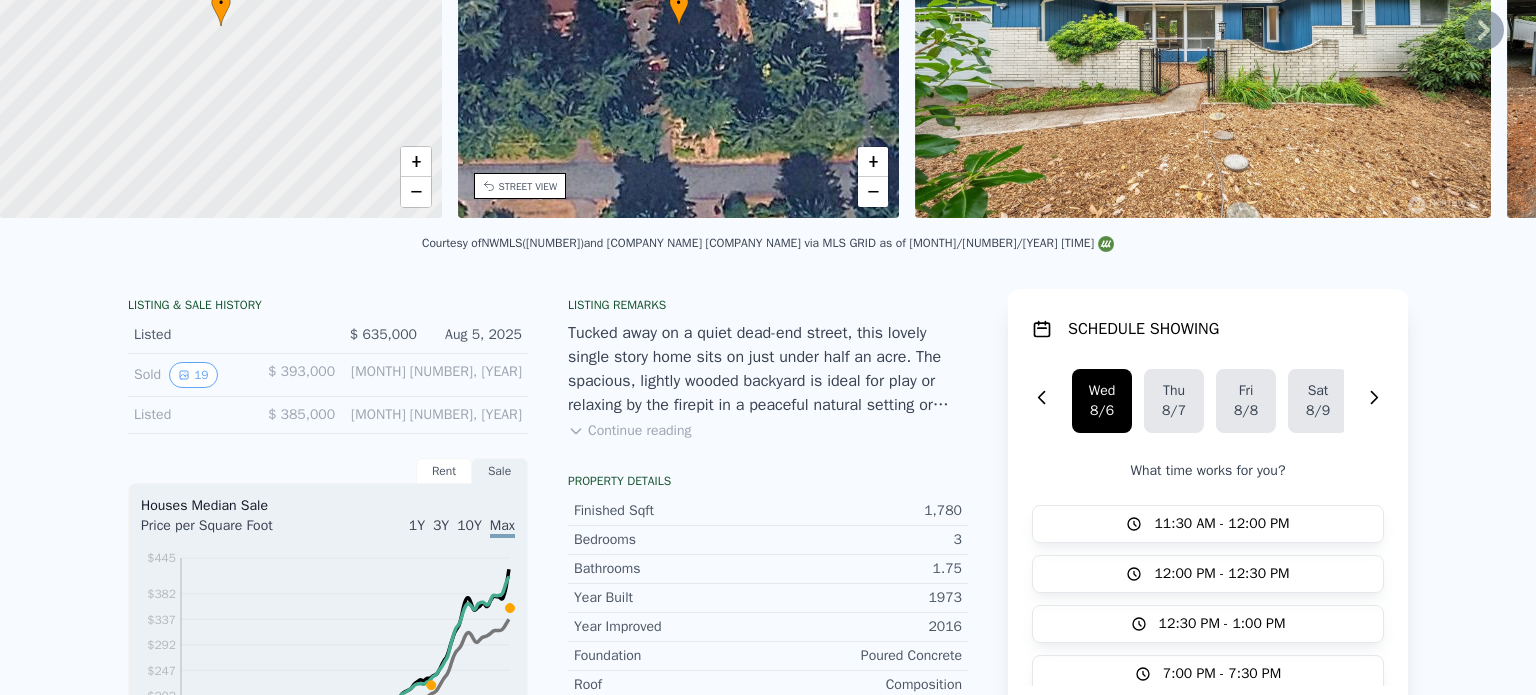 scroll, scrollTop: 7, scrollLeft: 0, axis: vertical 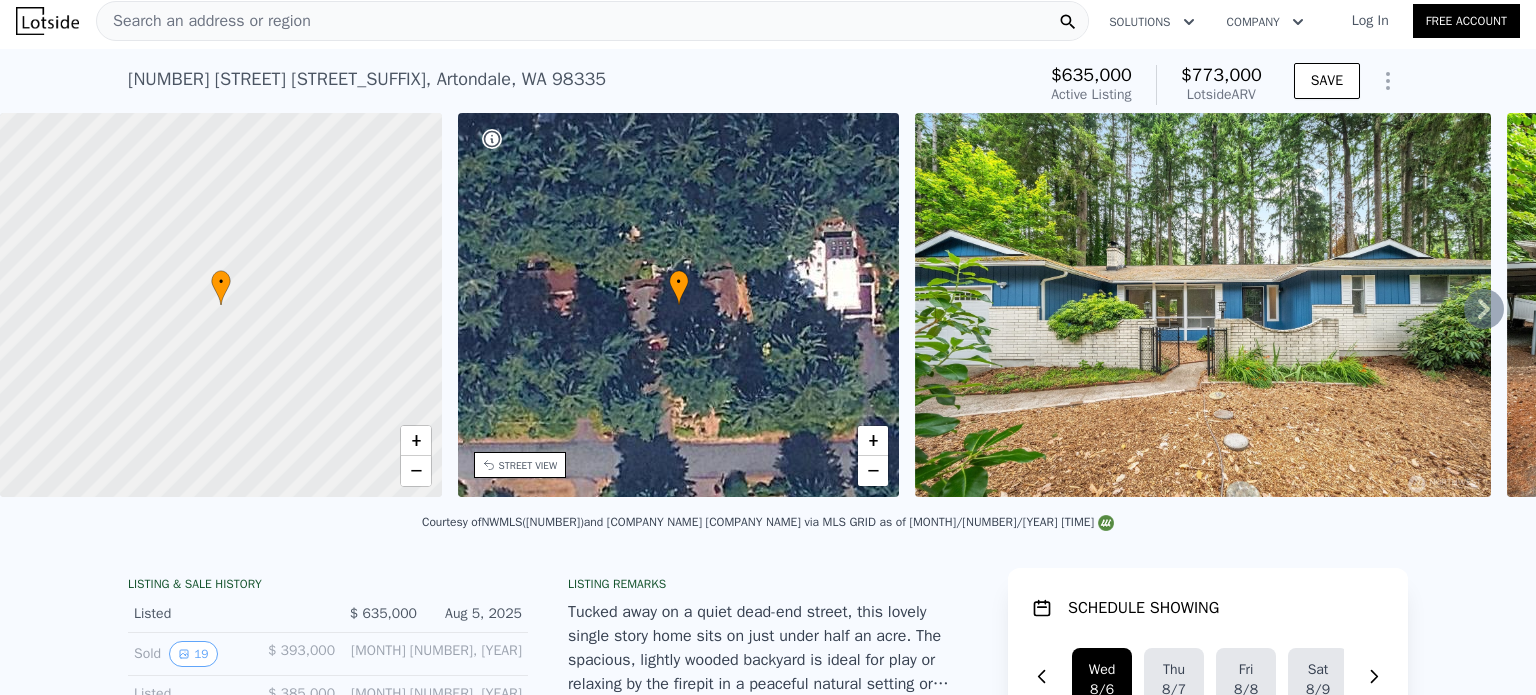 click on "Search an address or region" at bounding box center [592, 21] 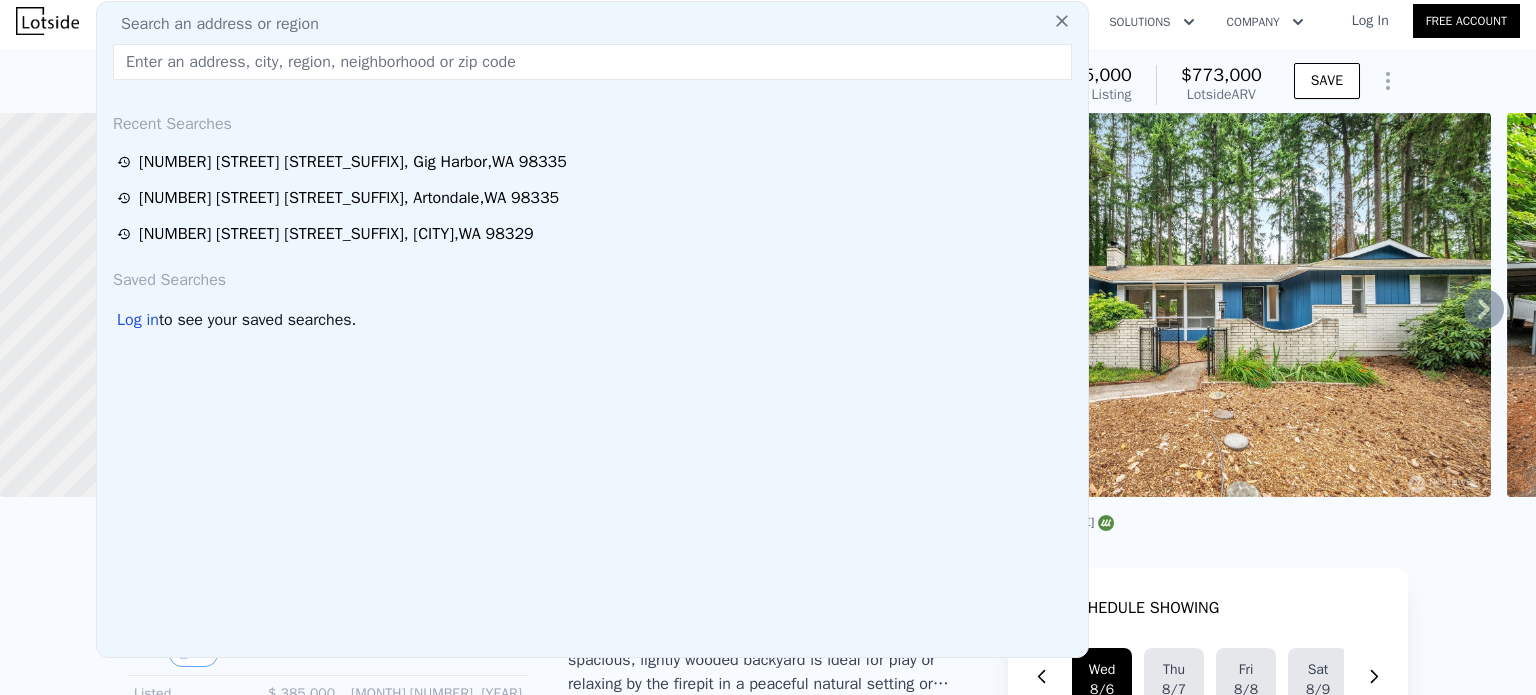 click on "Search an address or region" at bounding box center [592, 24] 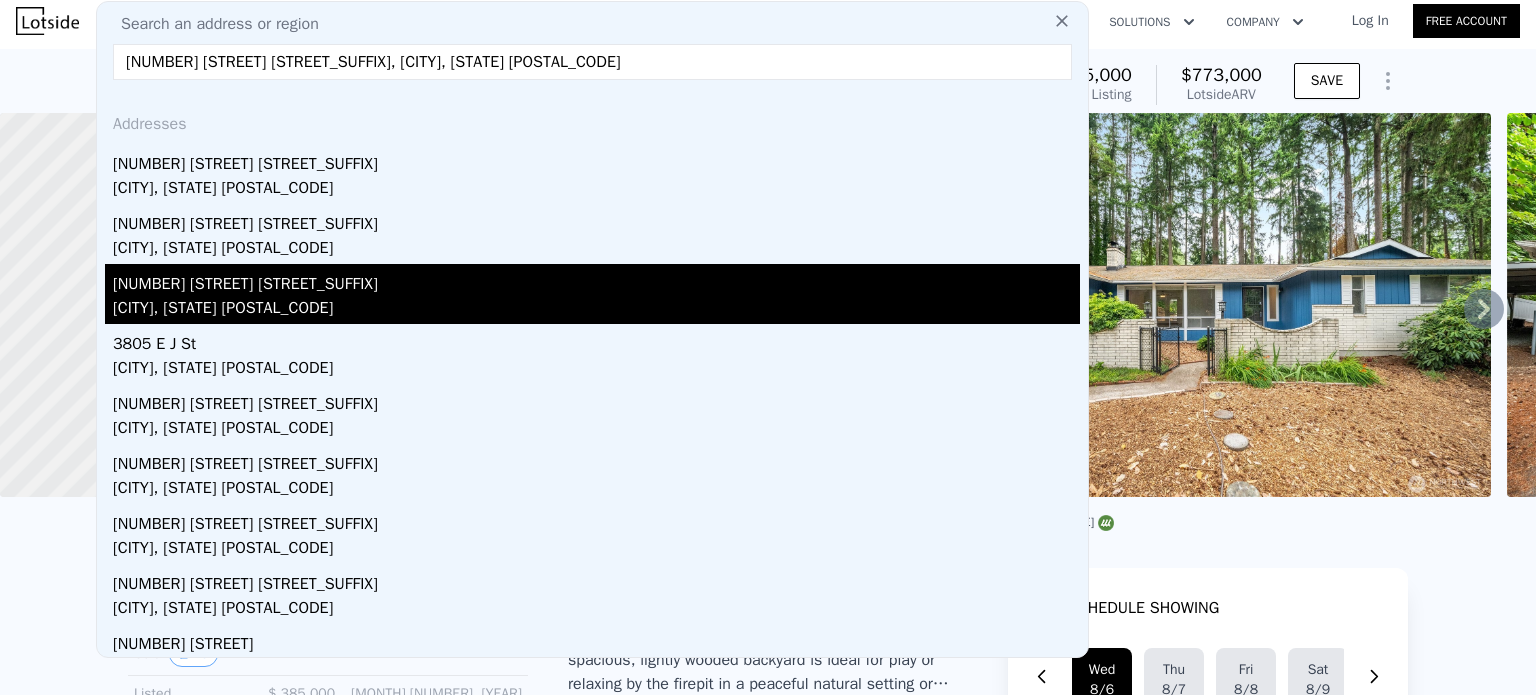 type on "[NUMBER] [STREET] [STREET_SUFFIX], [CITY], [STATE] [POSTAL_CODE]" 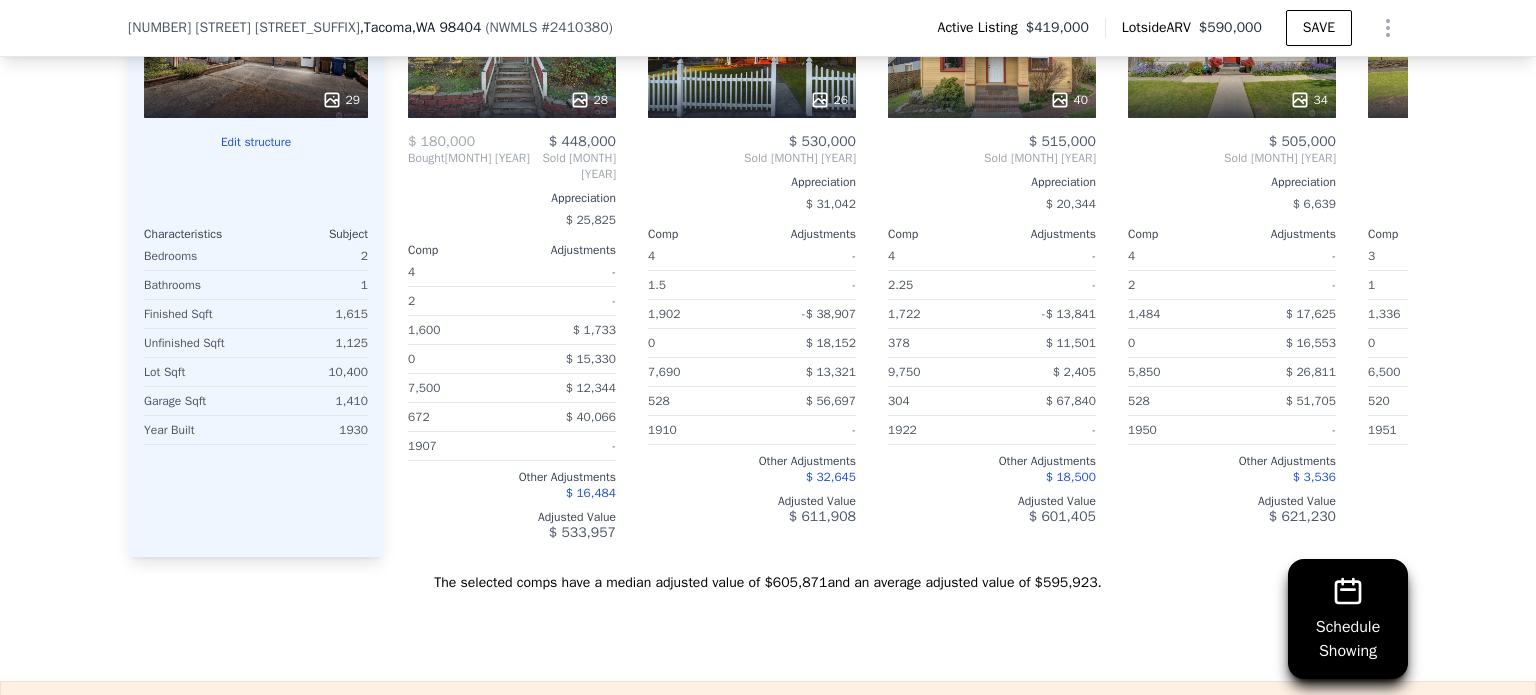scroll, scrollTop: 2095, scrollLeft: 0, axis: vertical 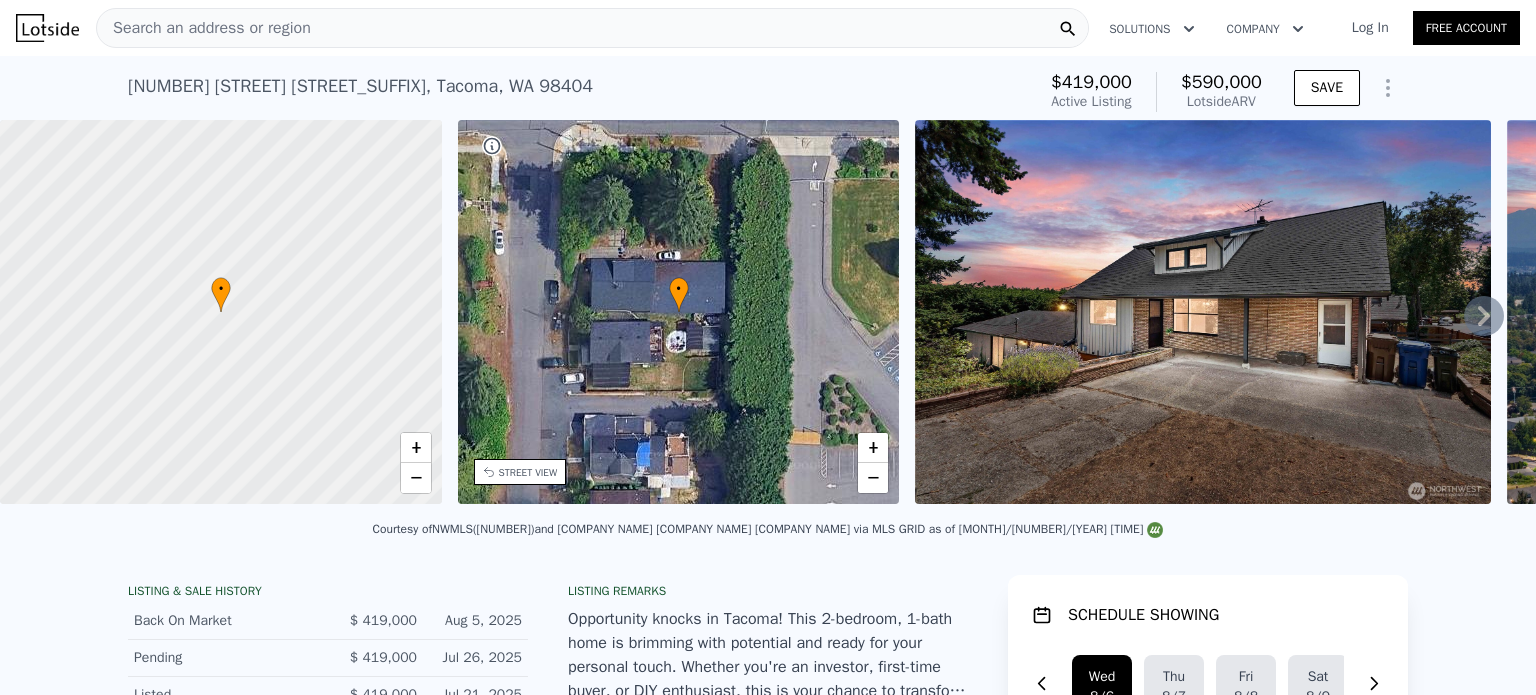 click on "Search an address or region" at bounding box center (592, 28) 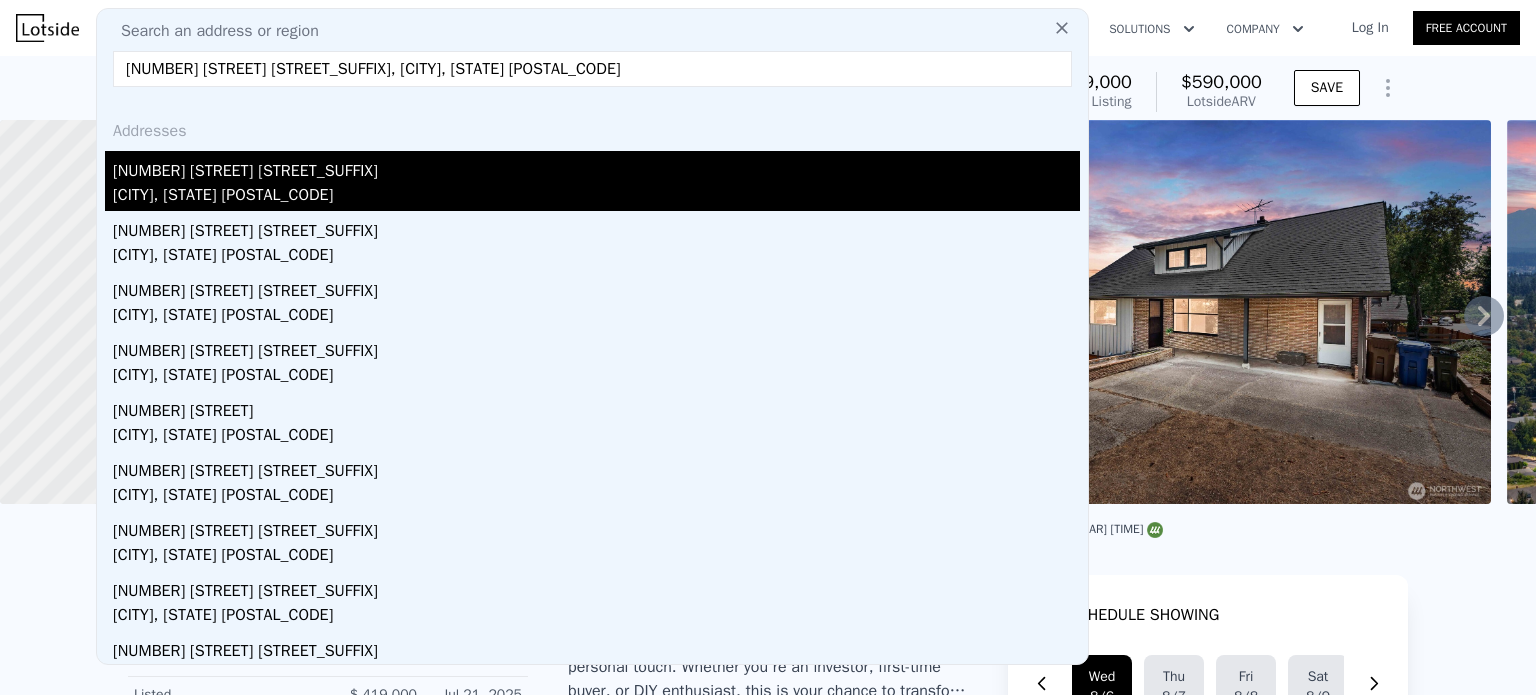 type on "[NUMBER] [STREET] [STREET_SUFFIX], [CITY], [STATE] [POSTAL_CODE]" 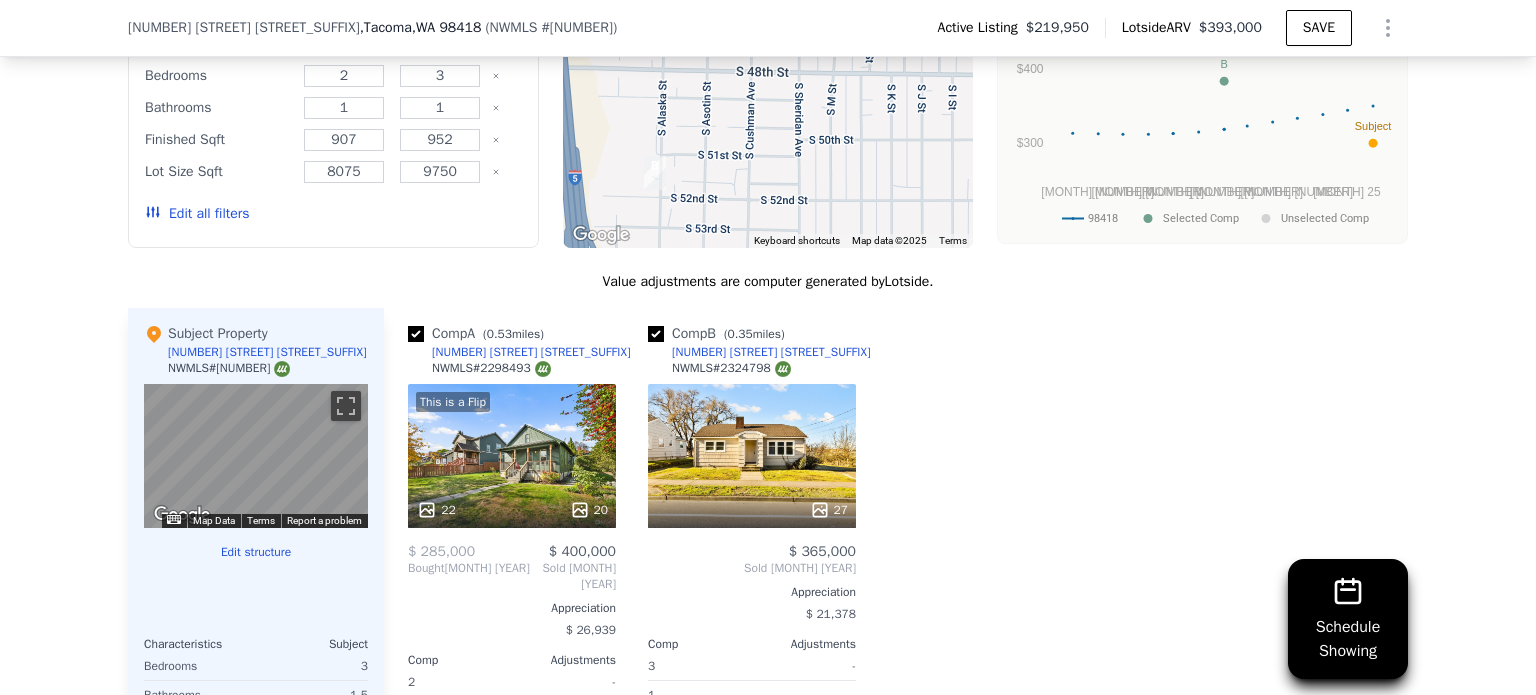 scroll, scrollTop: 2456, scrollLeft: 0, axis: vertical 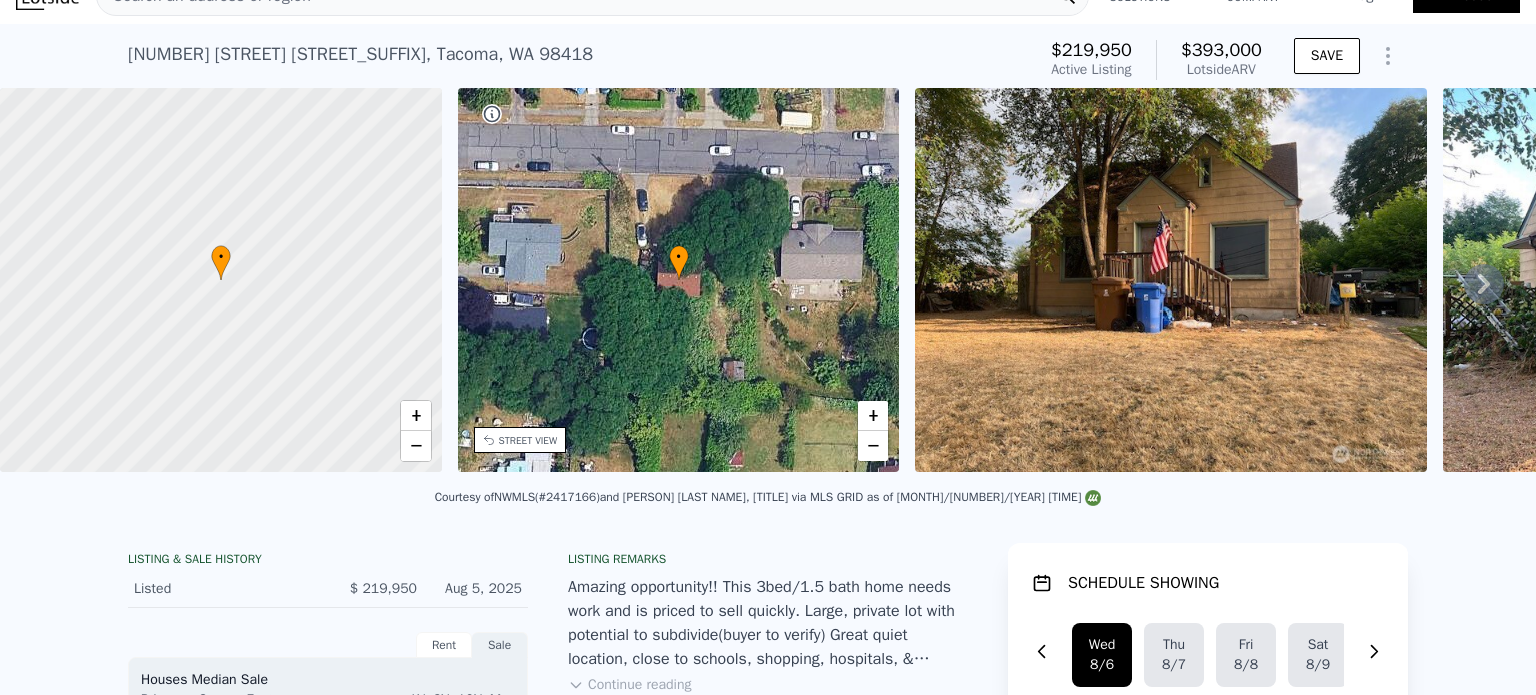 click on "Search an address or region" at bounding box center (204, -4) 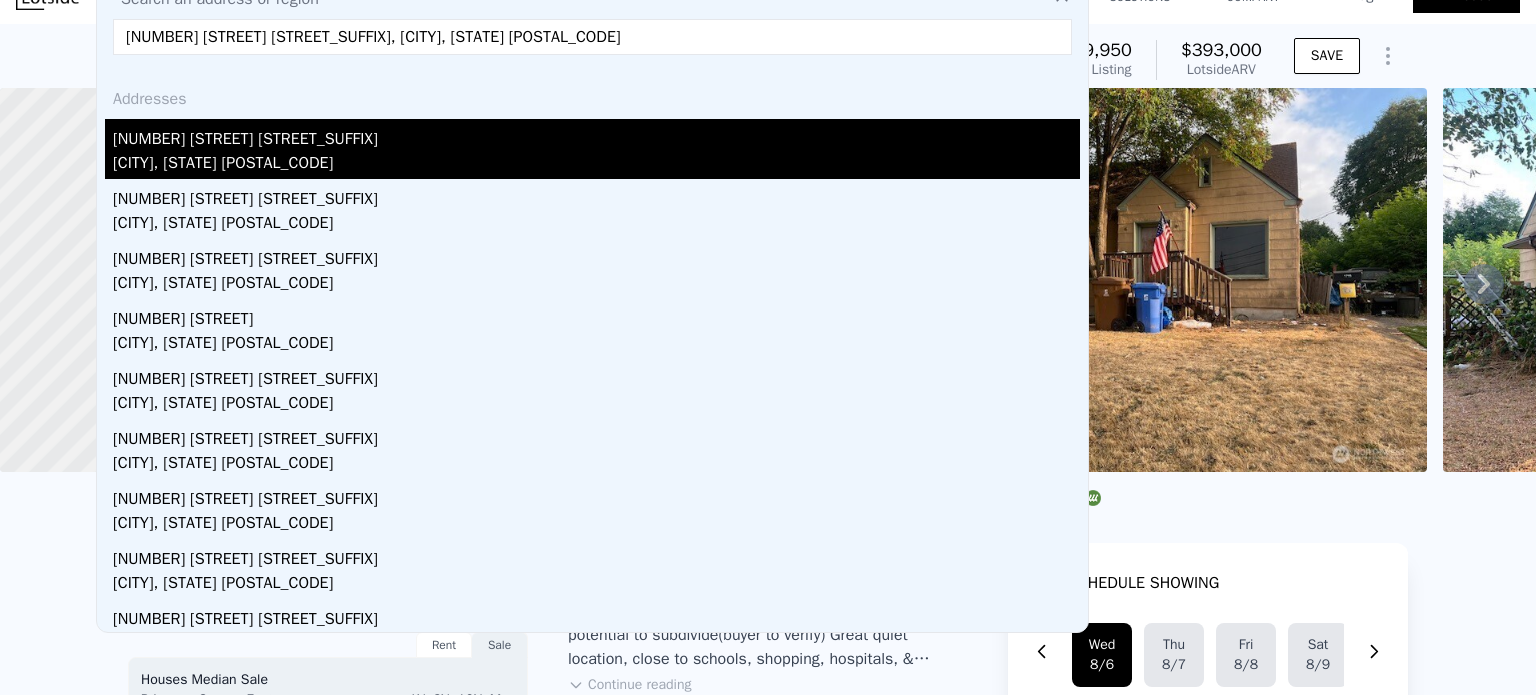 type on "[NUMBER] [STREET] [STREET_SUFFIX], [CITY], [STATE] [POSTAL_CODE]" 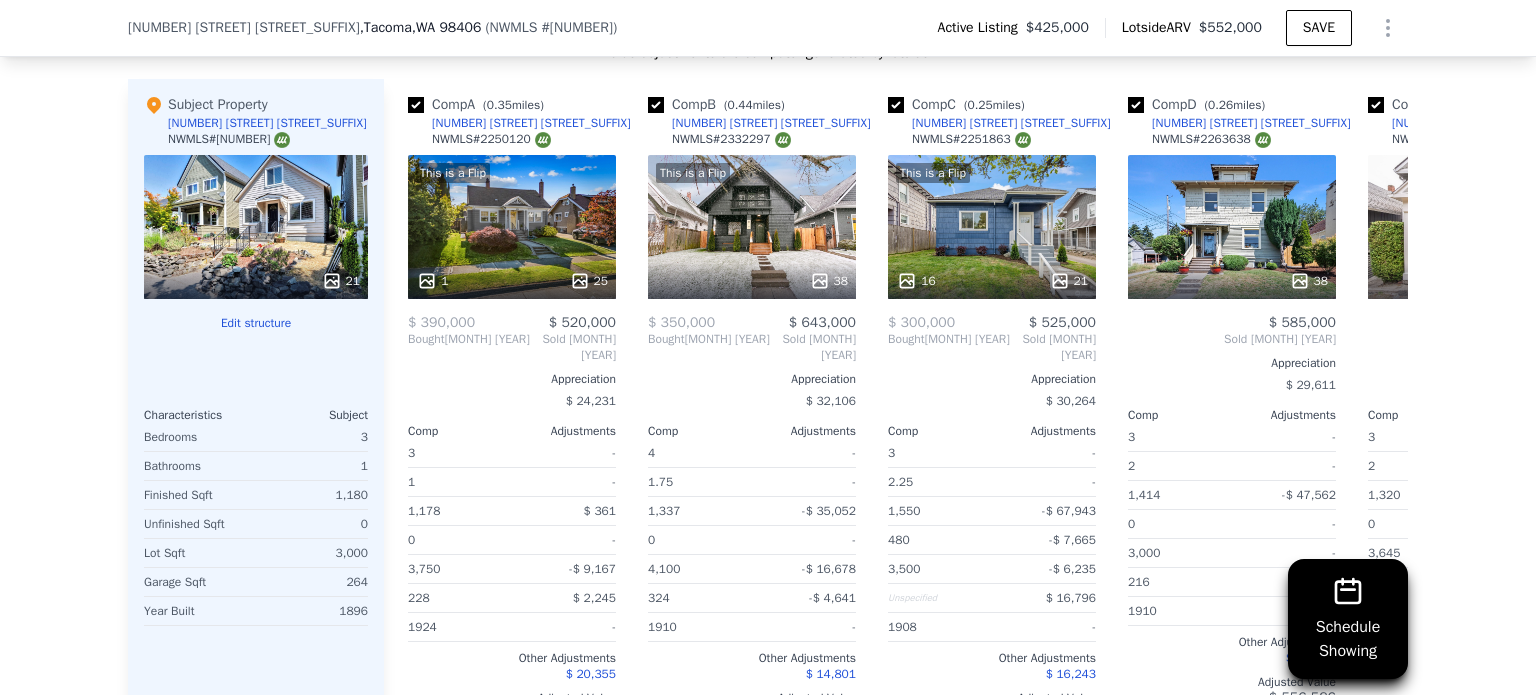 scroll, scrollTop: 1161, scrollLeft: 0, axis: vertical 